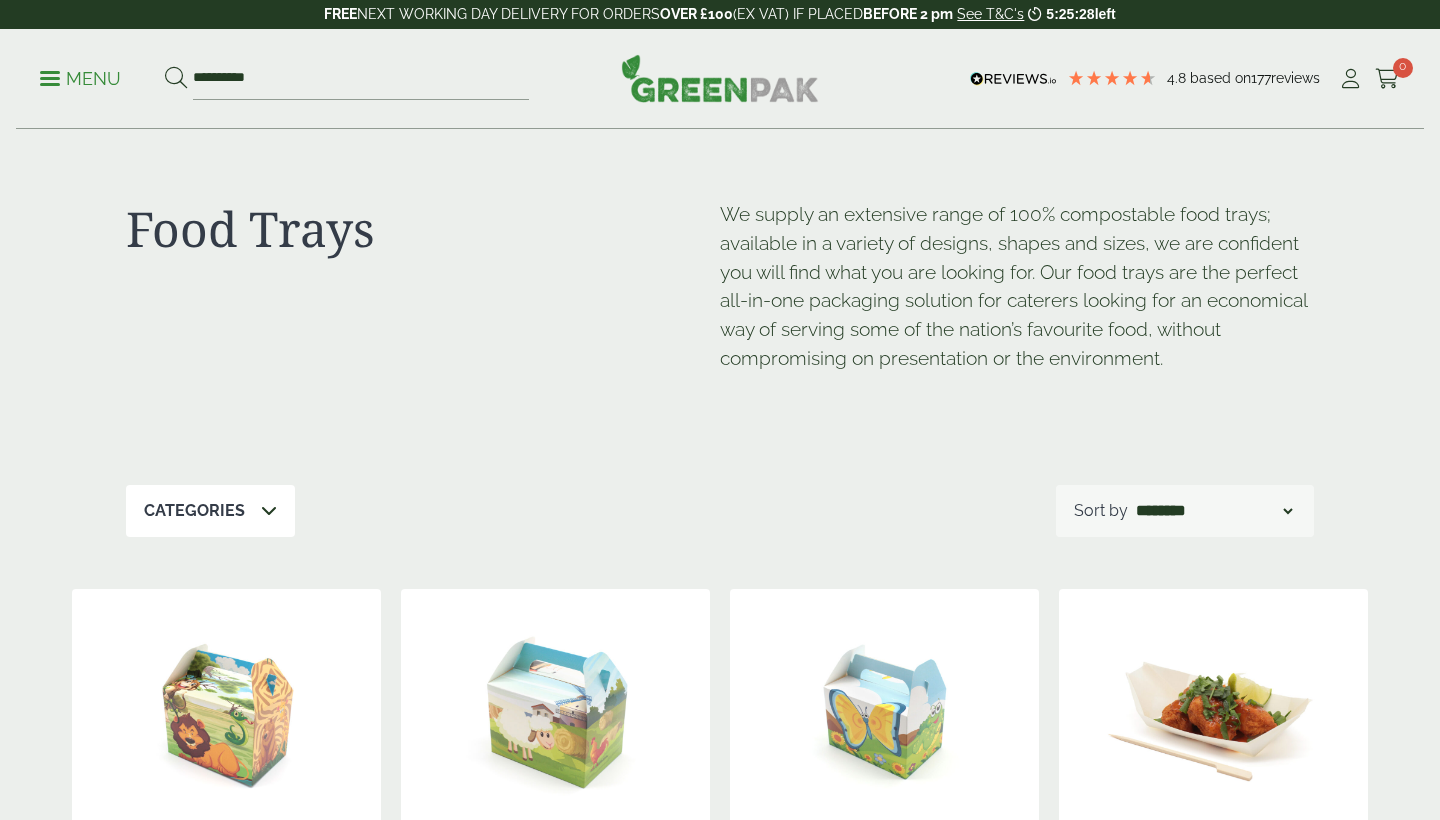 scroll, scrollTop: 0, scrollLeft: 0, axis: both 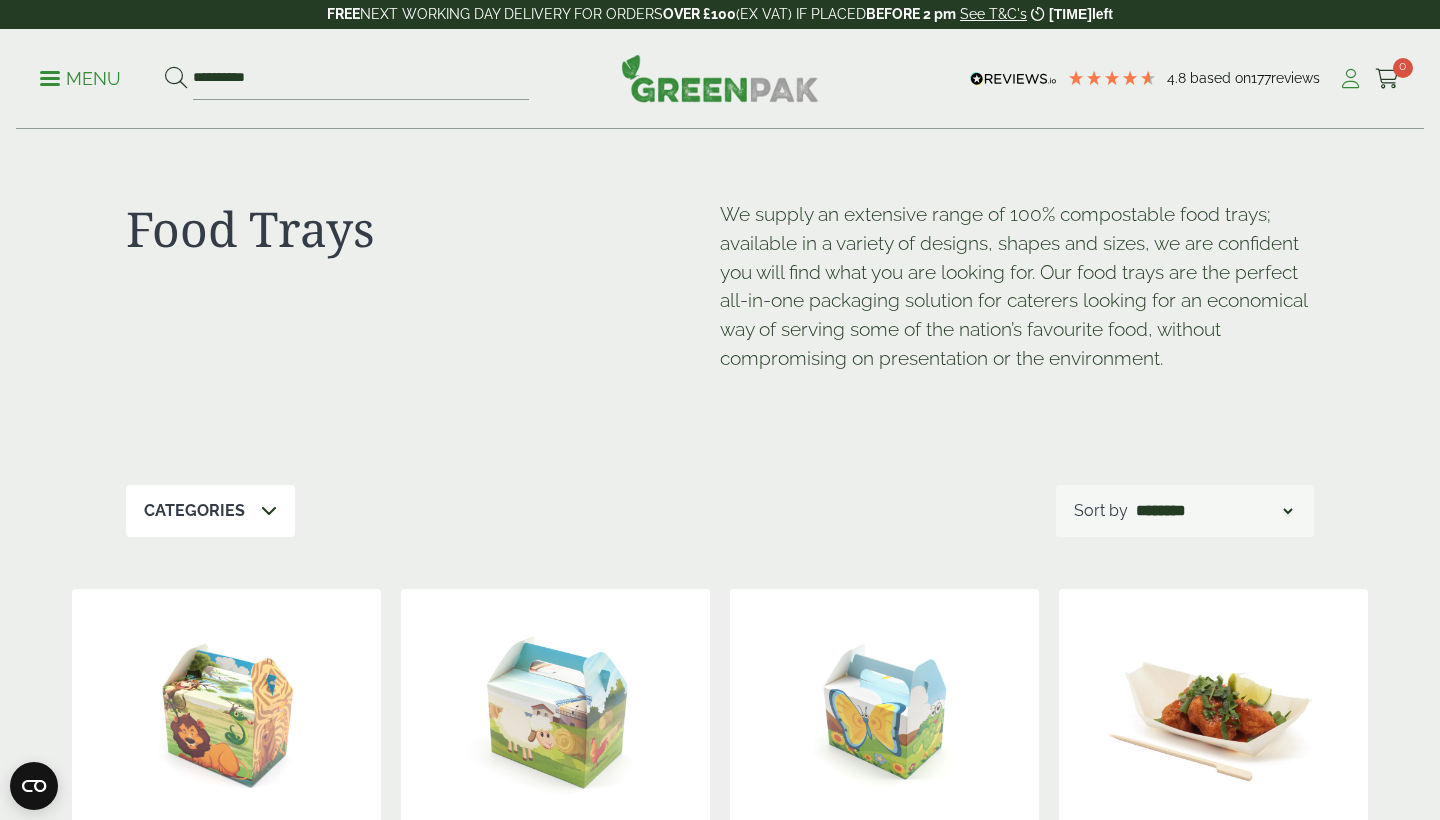 click at bounding box center [1350, 79] 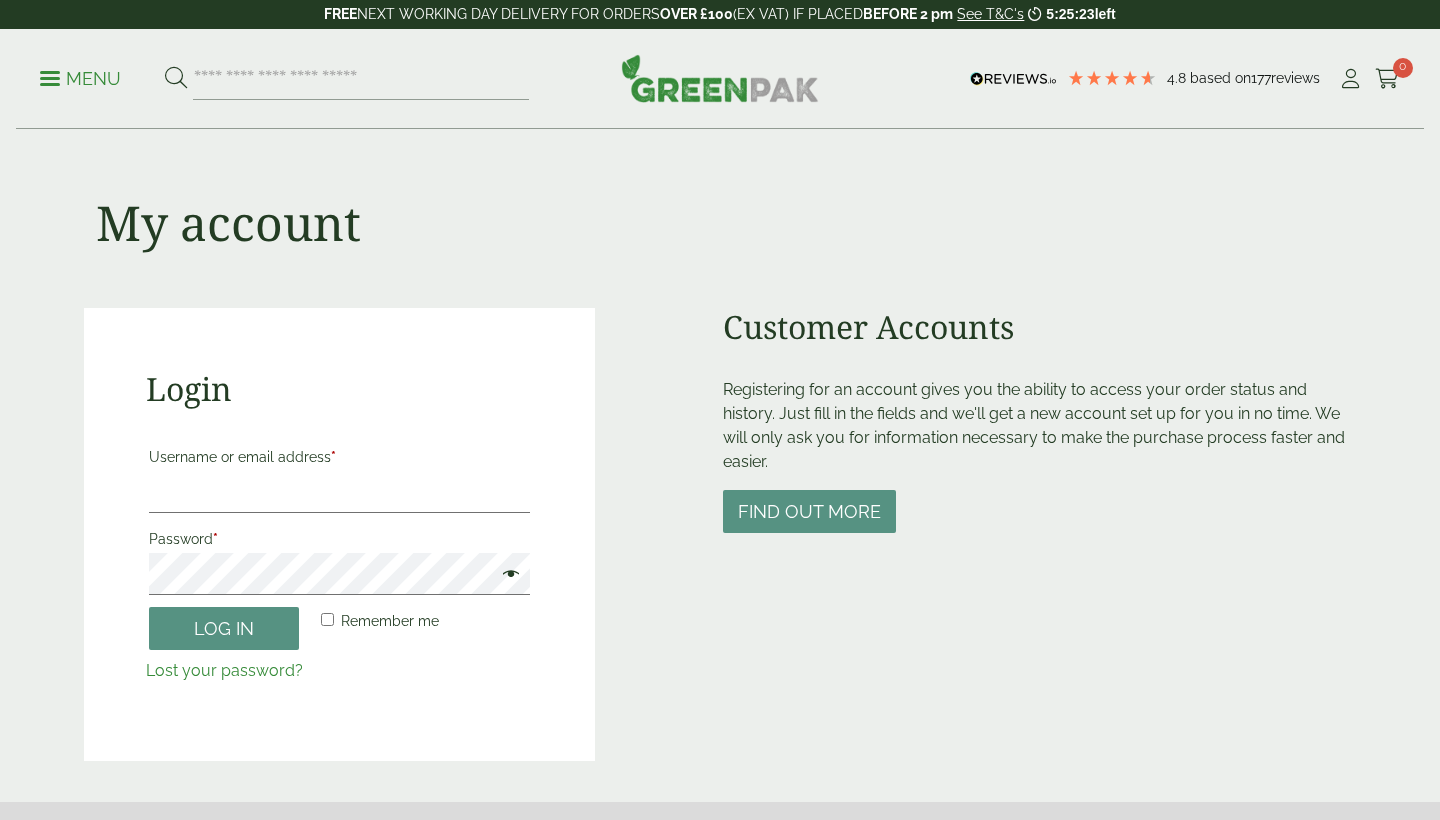 scroll, scrollTop: 0, scrollLeft: 0, axis: both 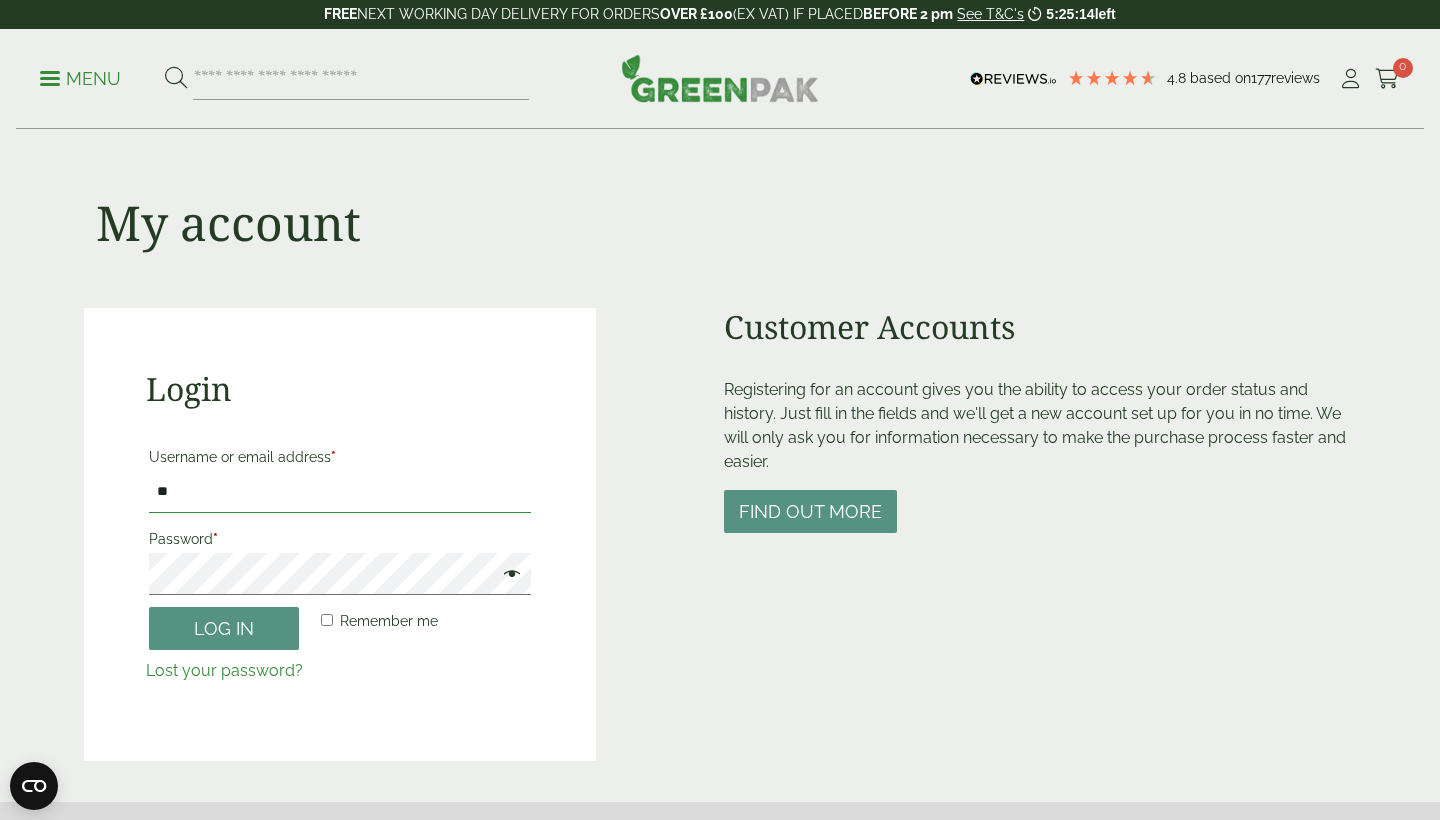 type on "*" 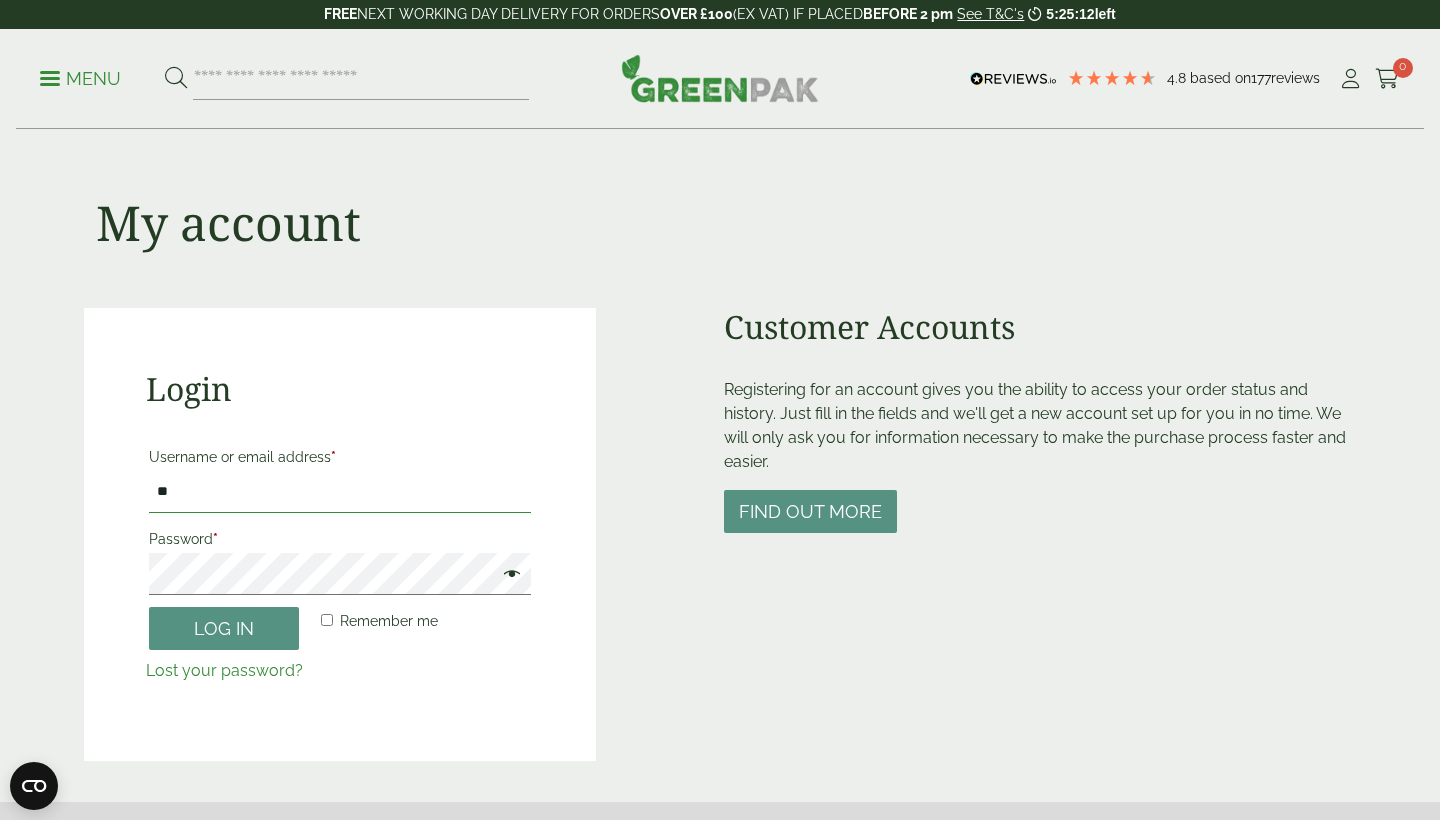 type on "***" 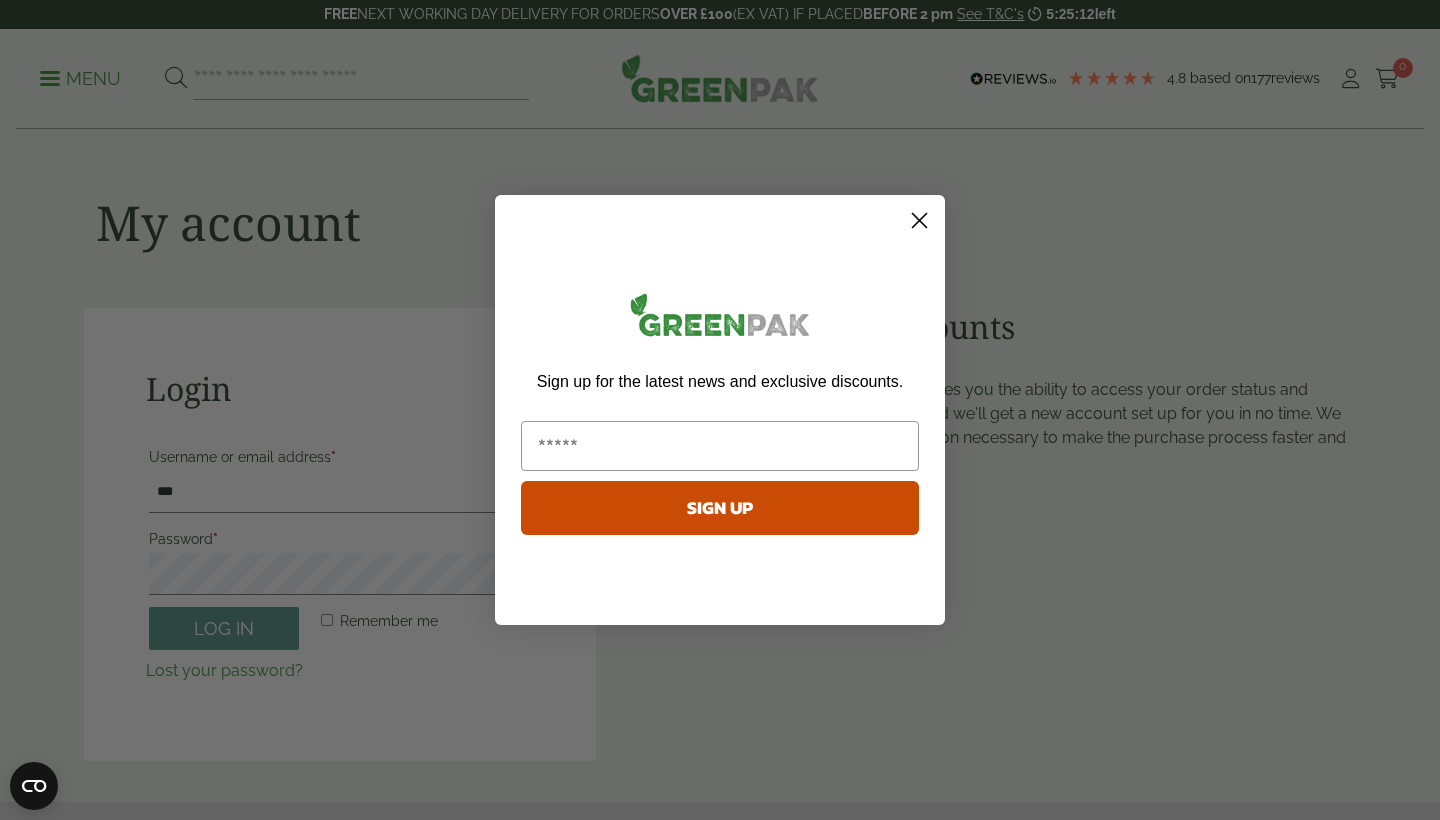 type on "*" 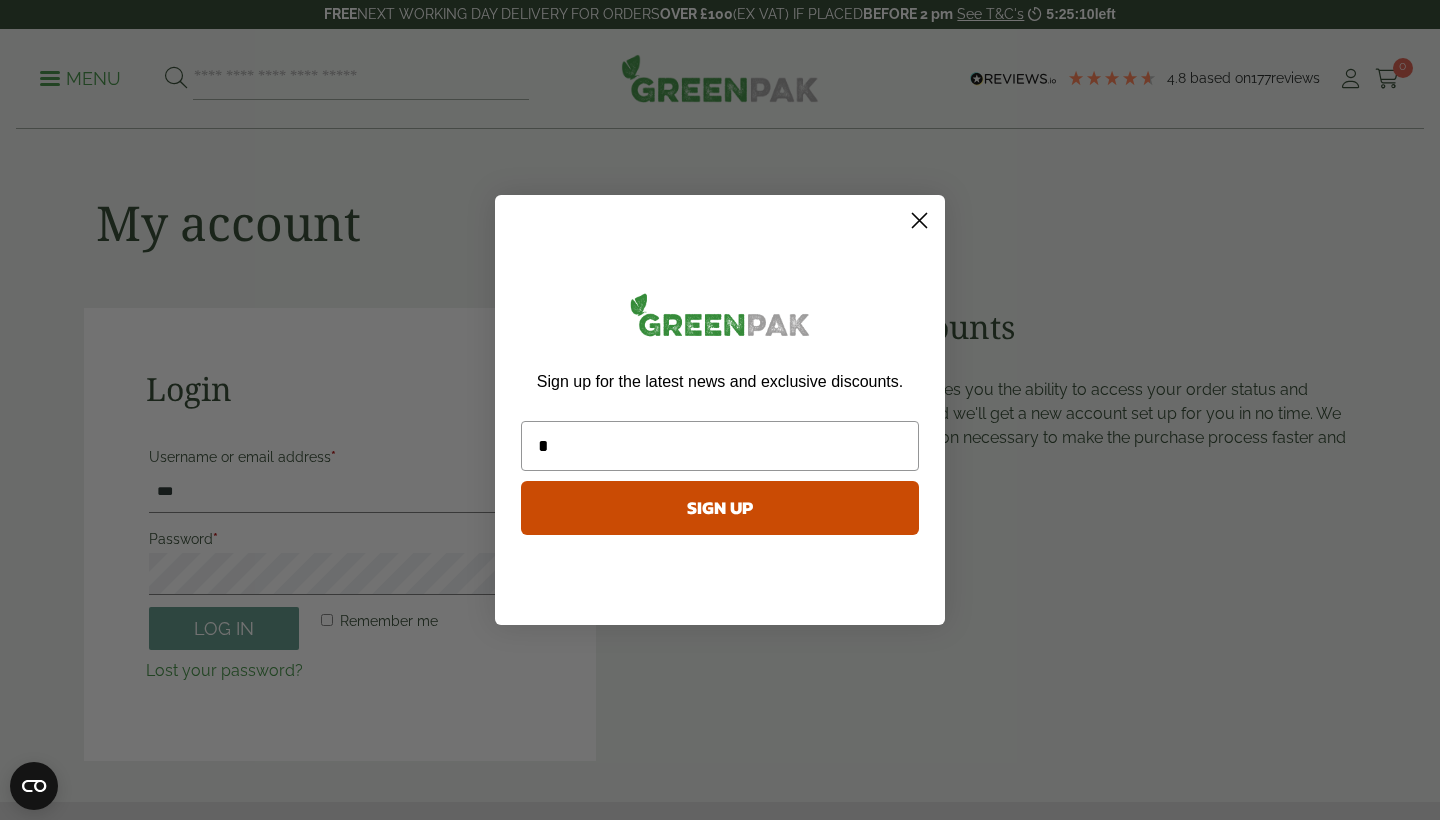 type 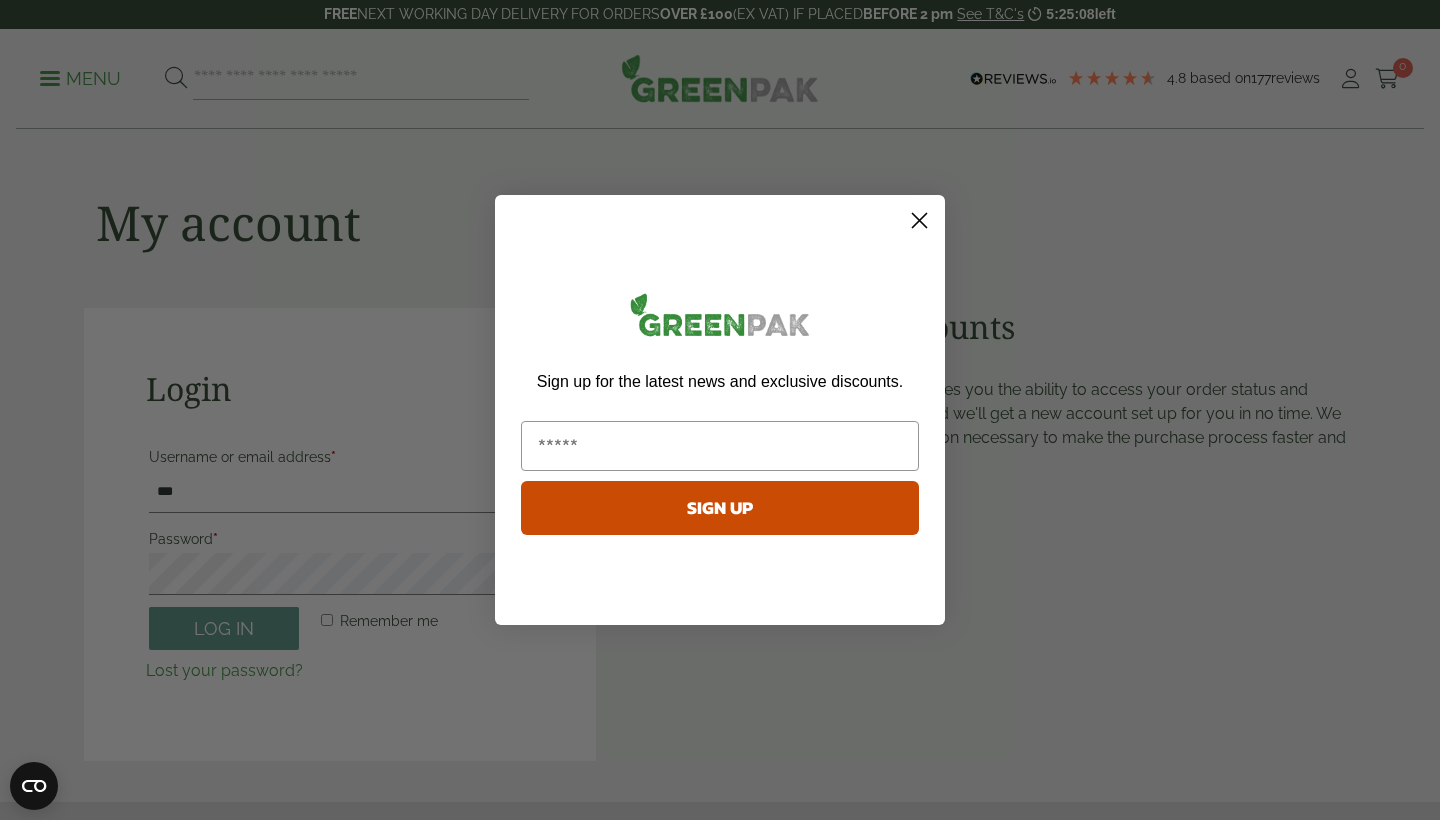 click 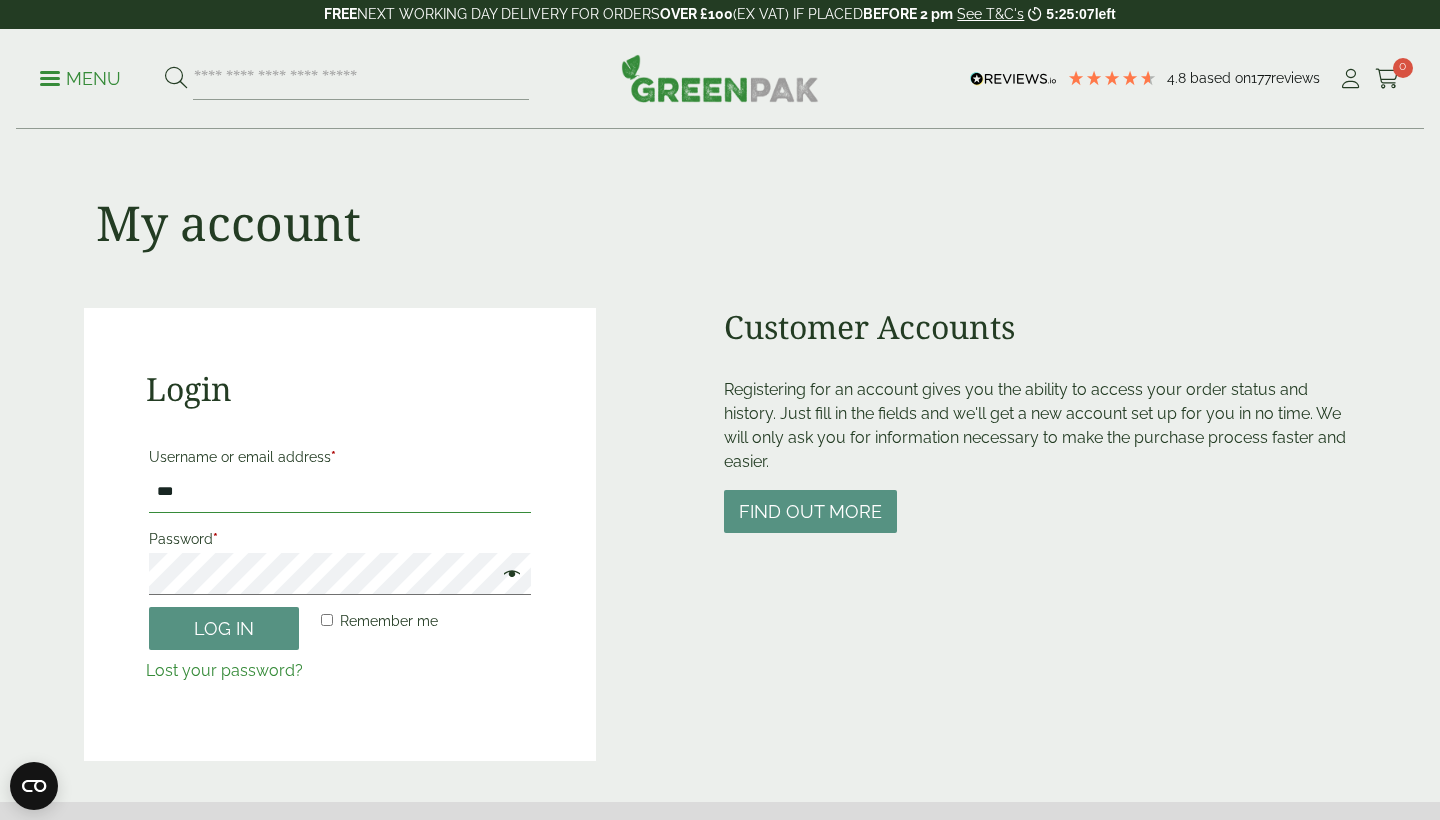click on "***" at bounding box center [340, 492] 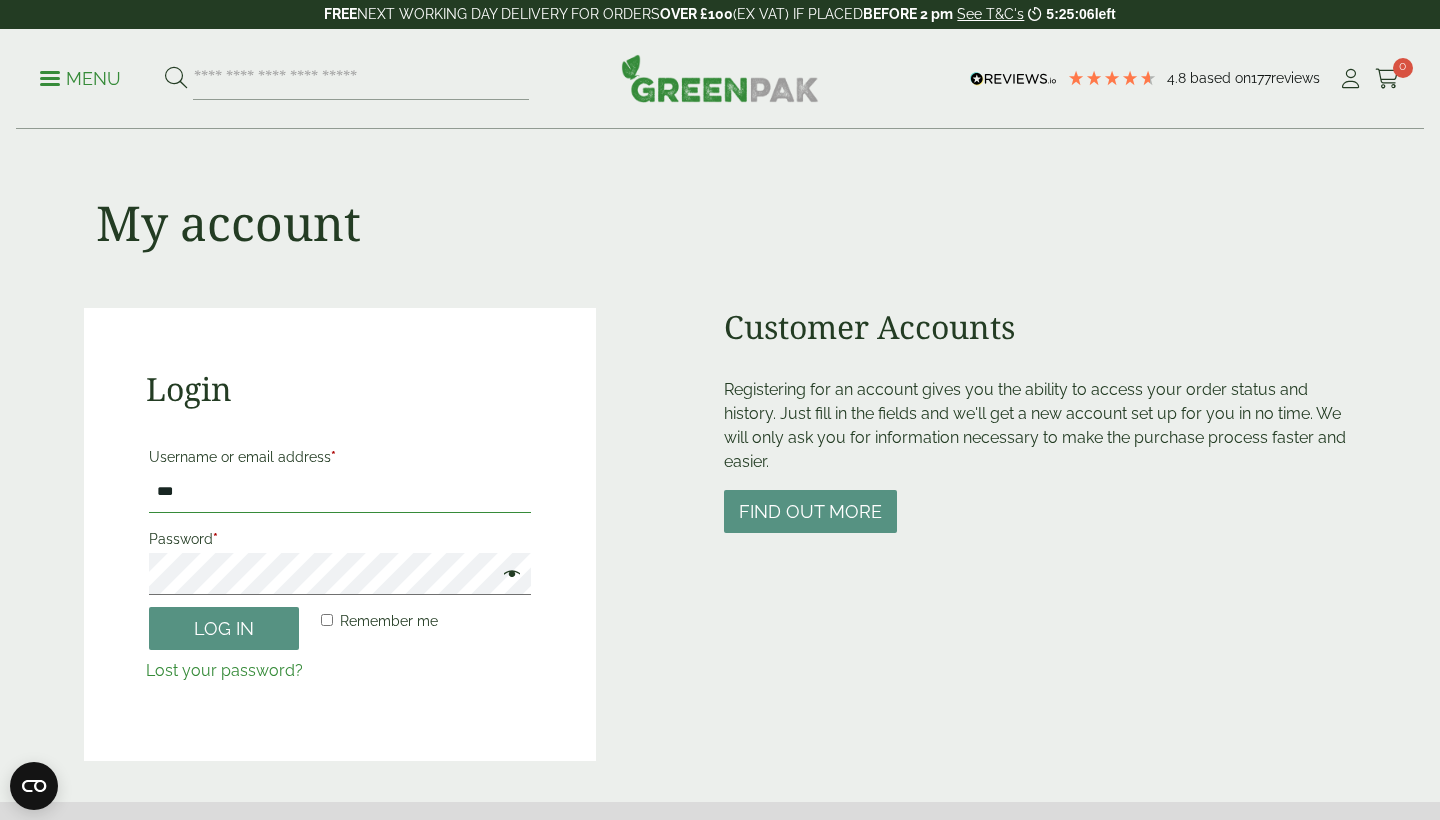 click on "***" at bounding box center [340, 492] 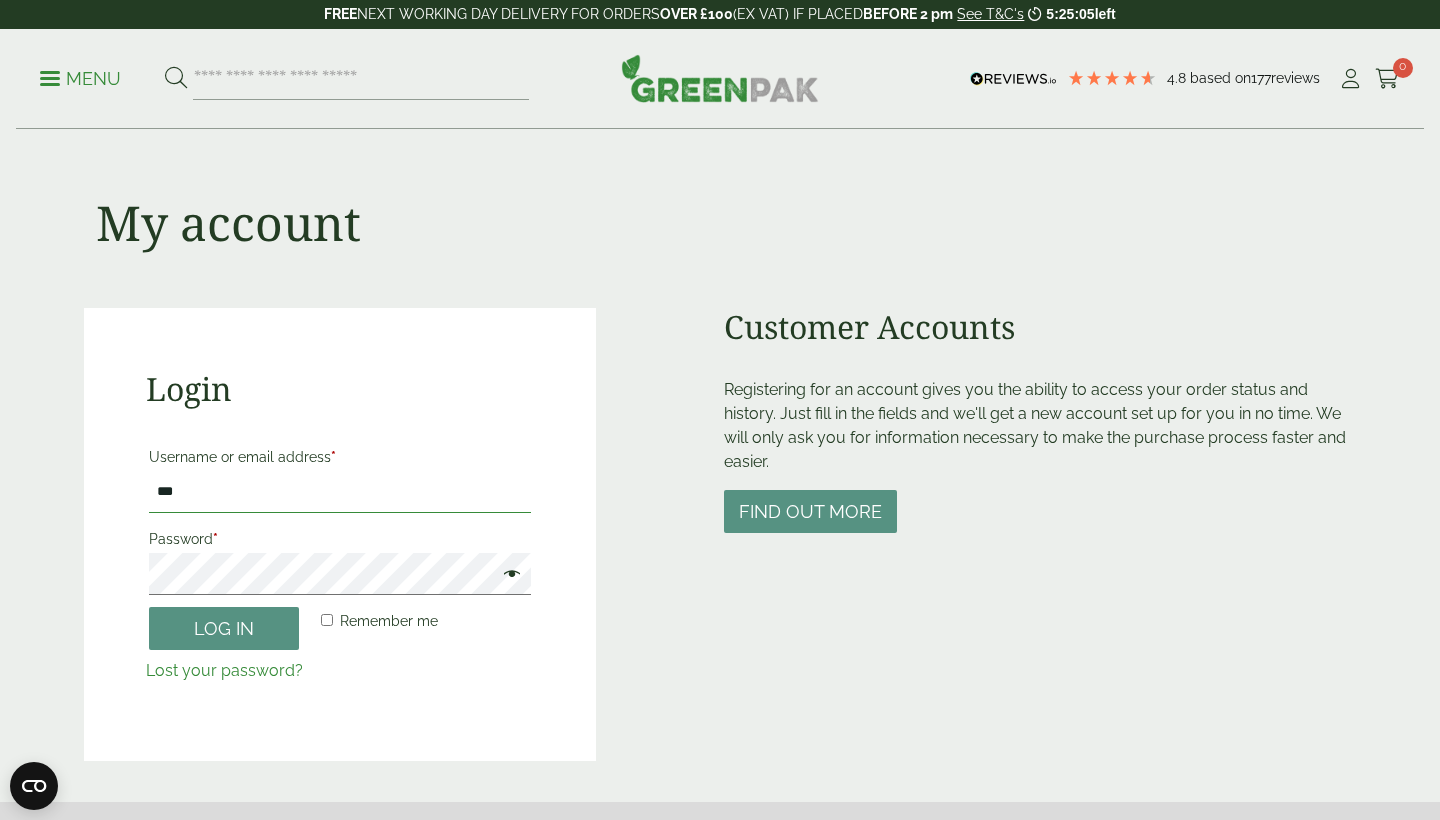 click on "***" at bounding box center (340, 492) 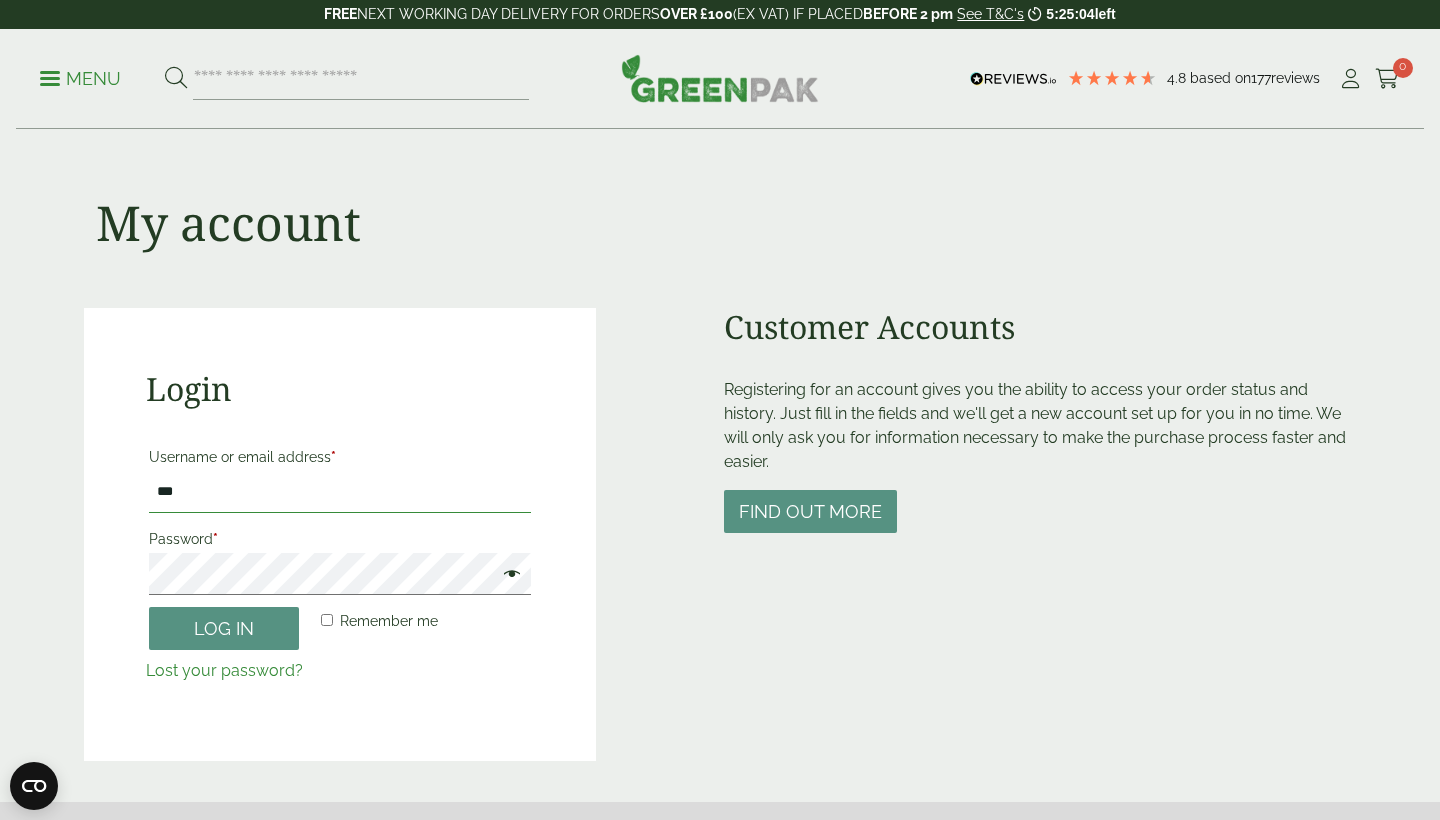 click on "***" at bounding box center (340, 492) 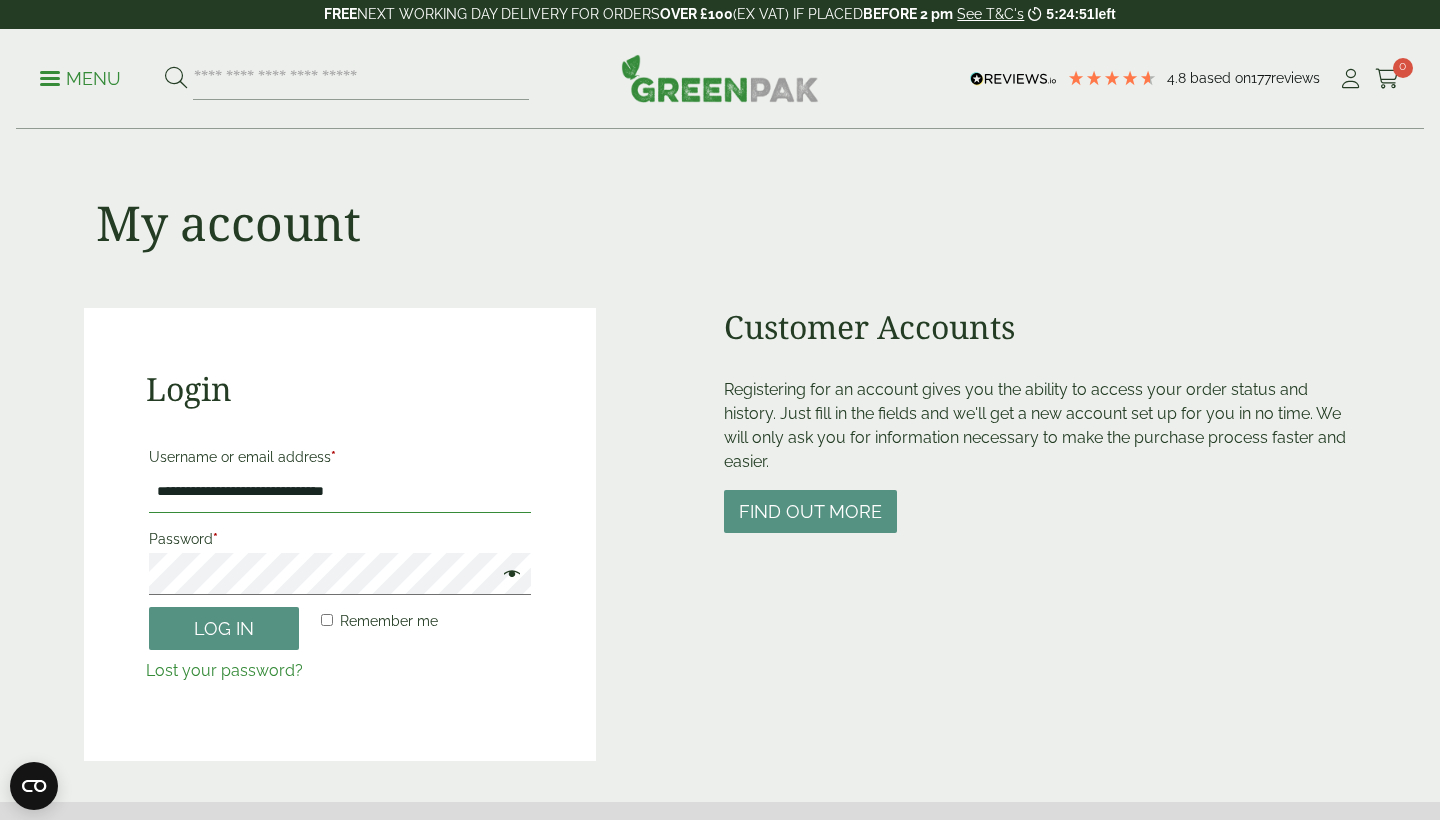 type on "**********" 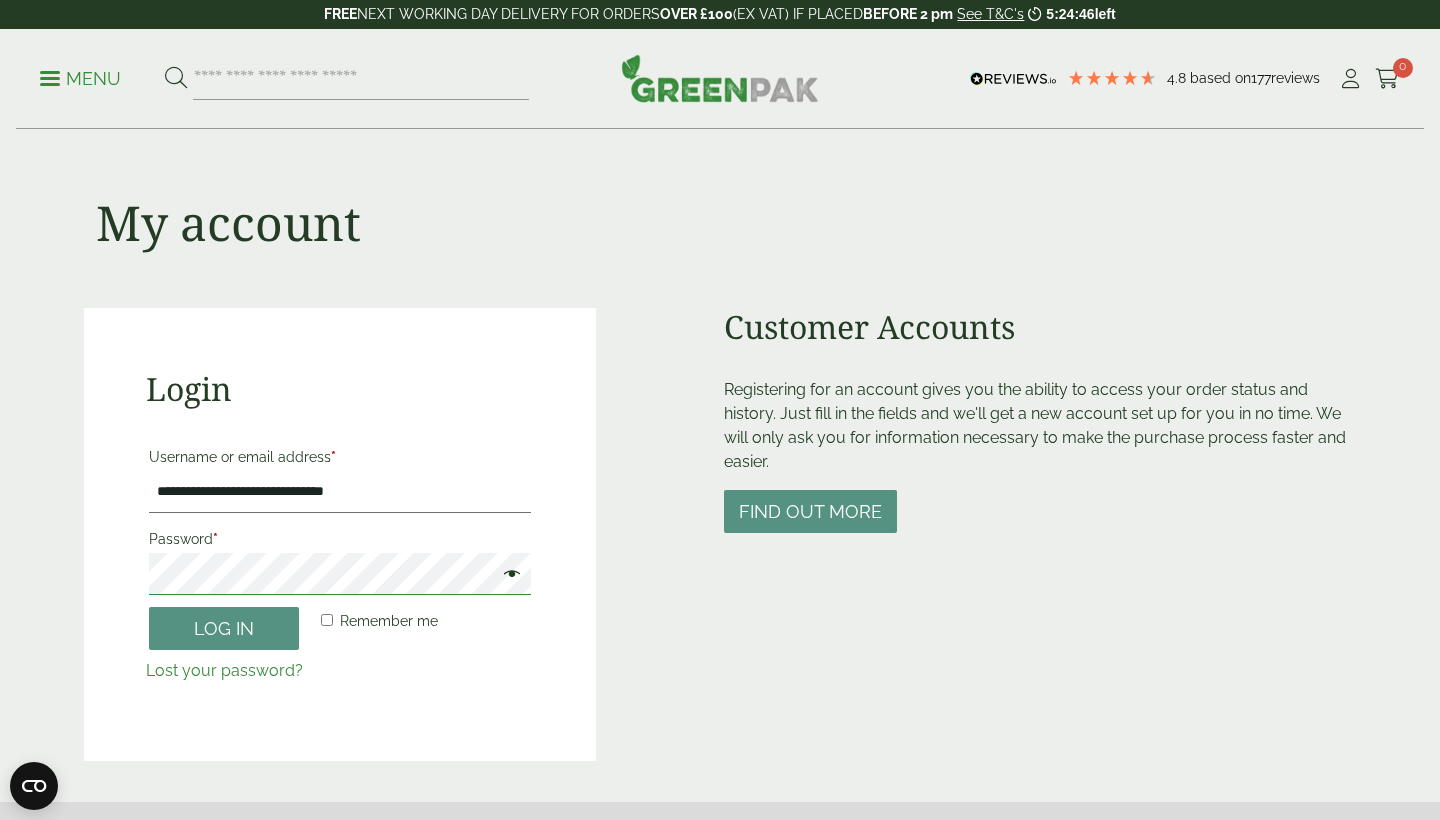 click on "Log in" at bounding box center [224, 628] 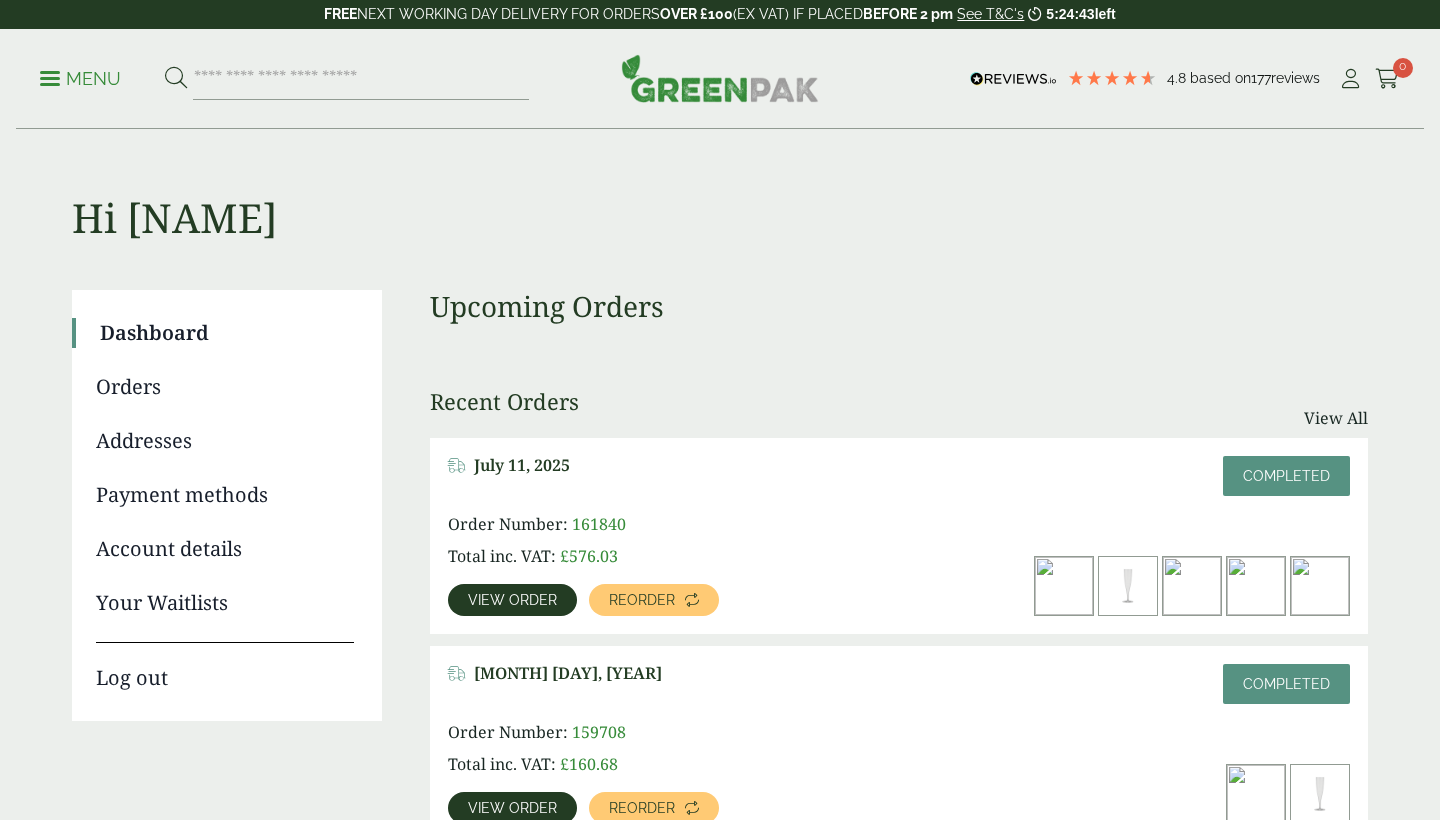 scroll, scrollTop: 0, scrollLeft: 0, axis: both 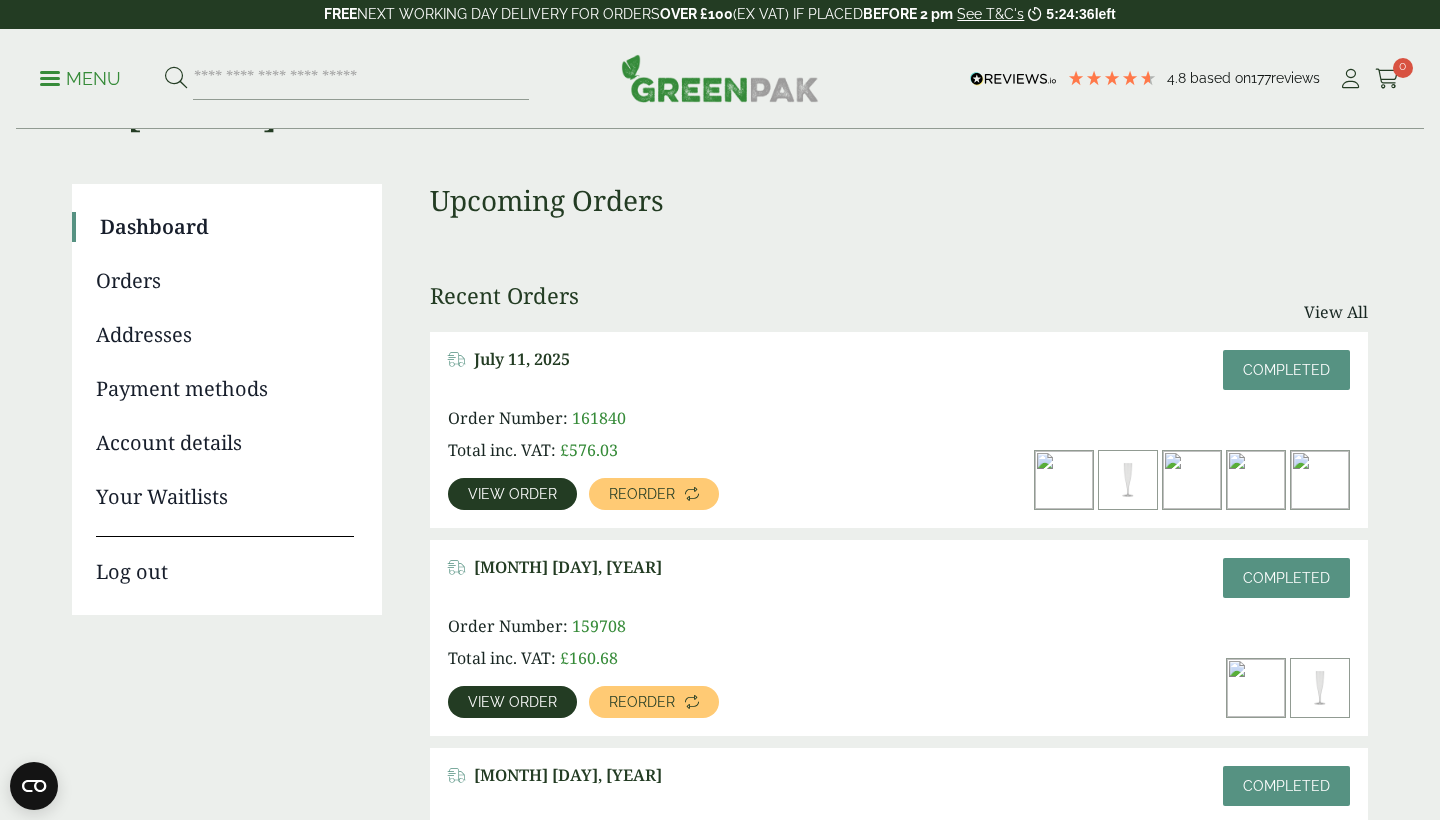 click on "View order" at bounding box center [512, 494] 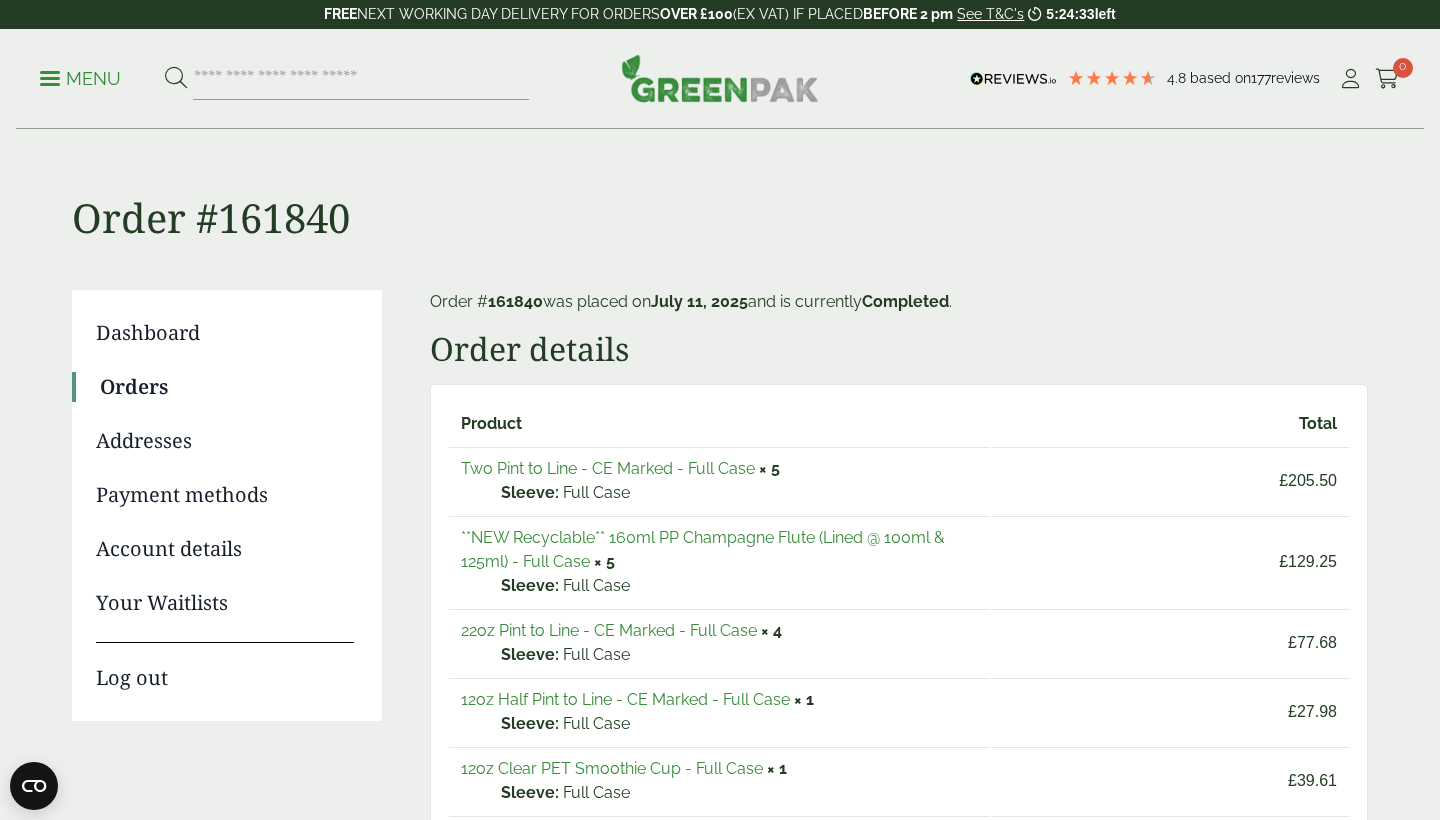 scroll, scrollTop: 17, scrollLeft: 0, axis: vertical 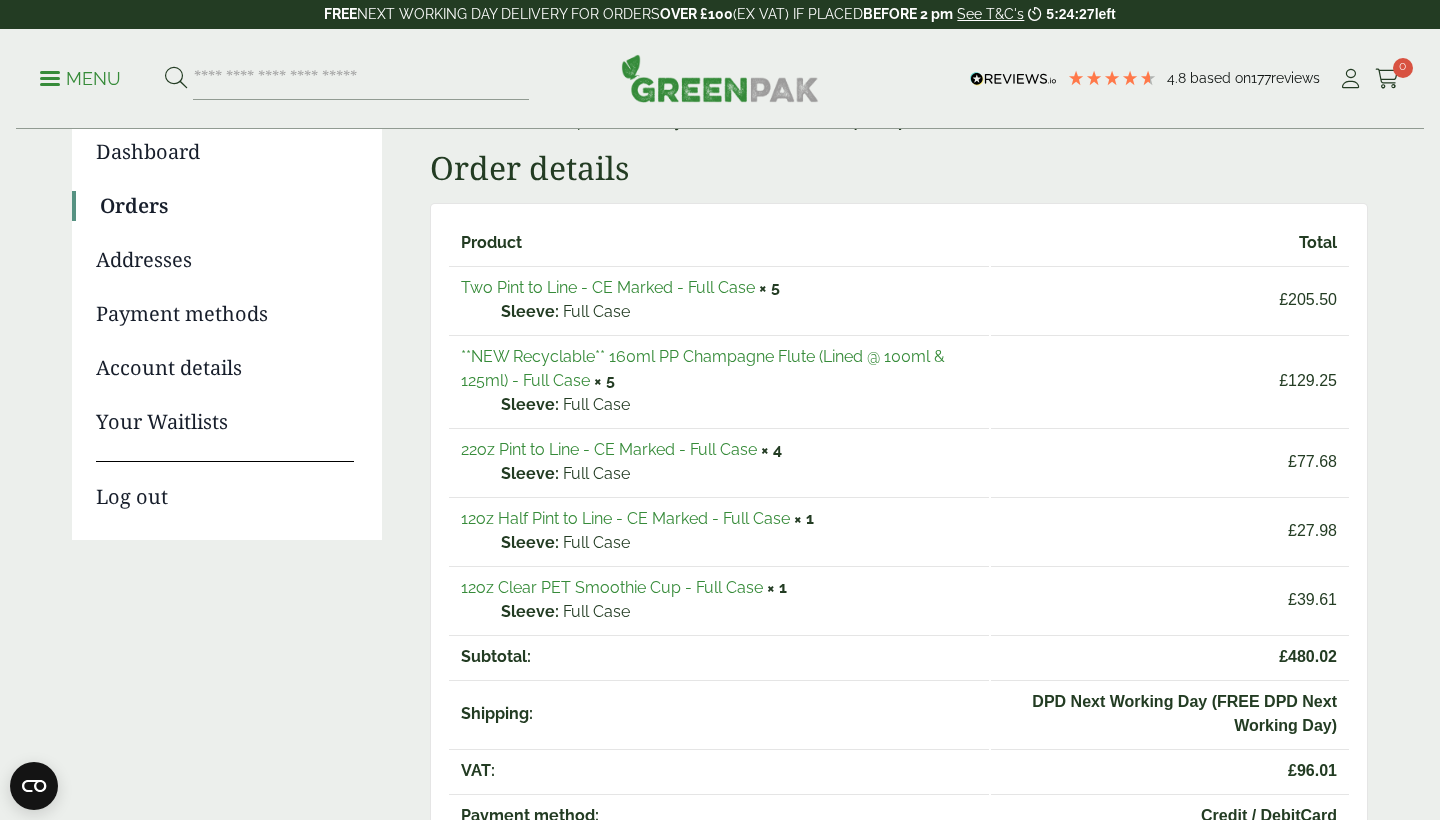 click on "12oz Clear PET Smoothie Cup - Full Case" at bounding box center [612, 587] 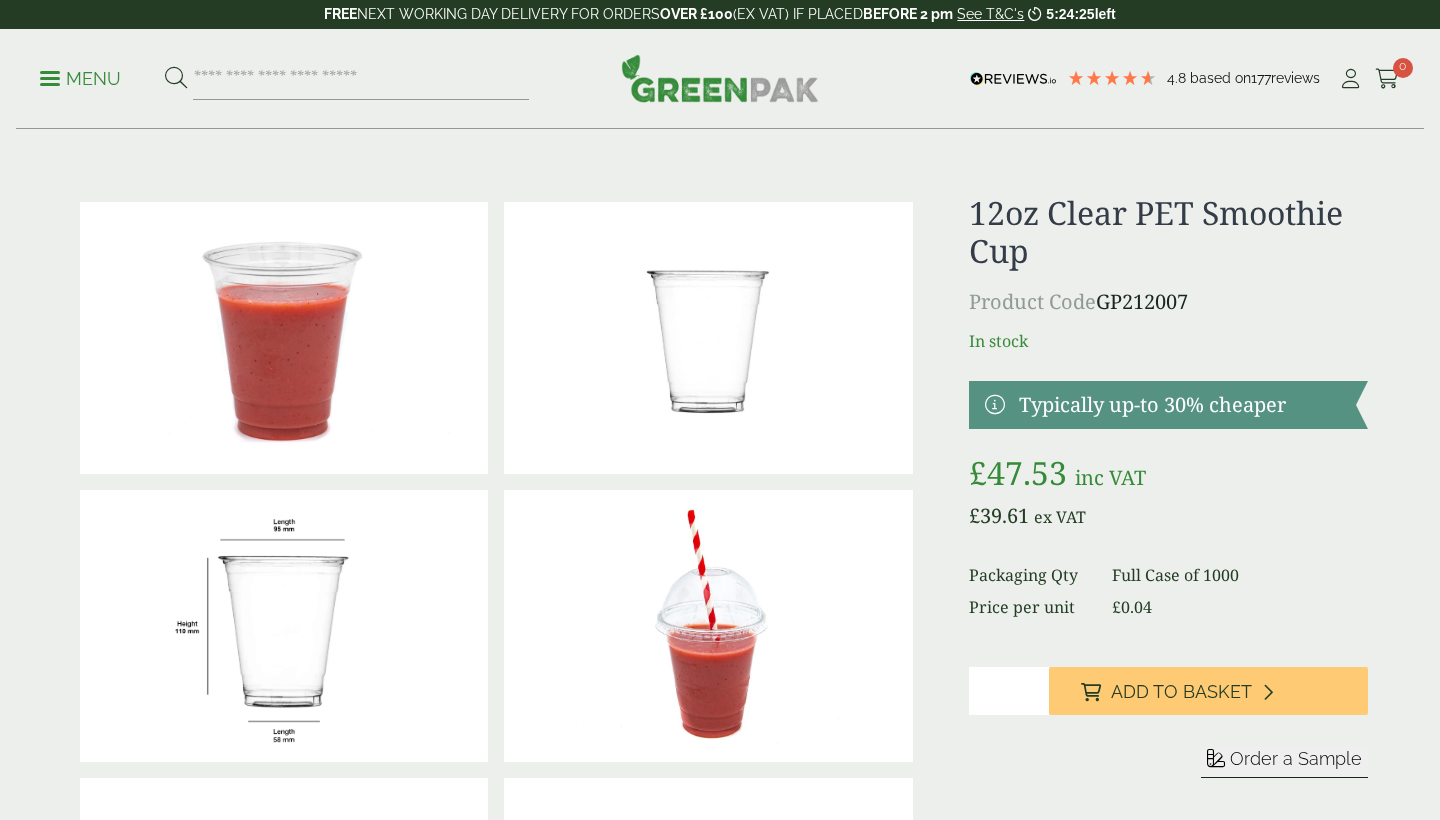 scroll, scrollTop: 0, scrollLeft: 0, axis: both 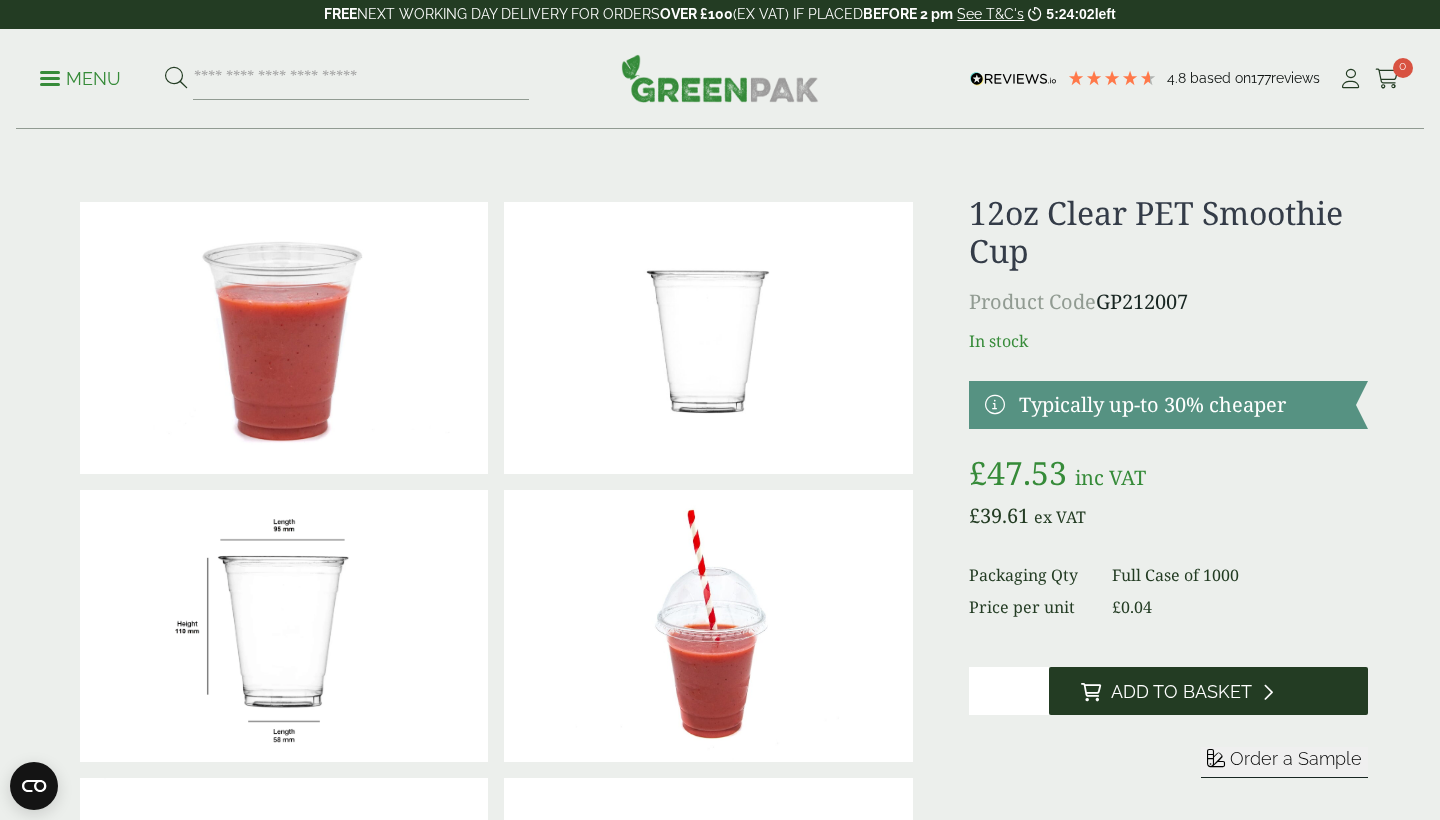click on "Add to Basket" at bounding box center (1181, 692) 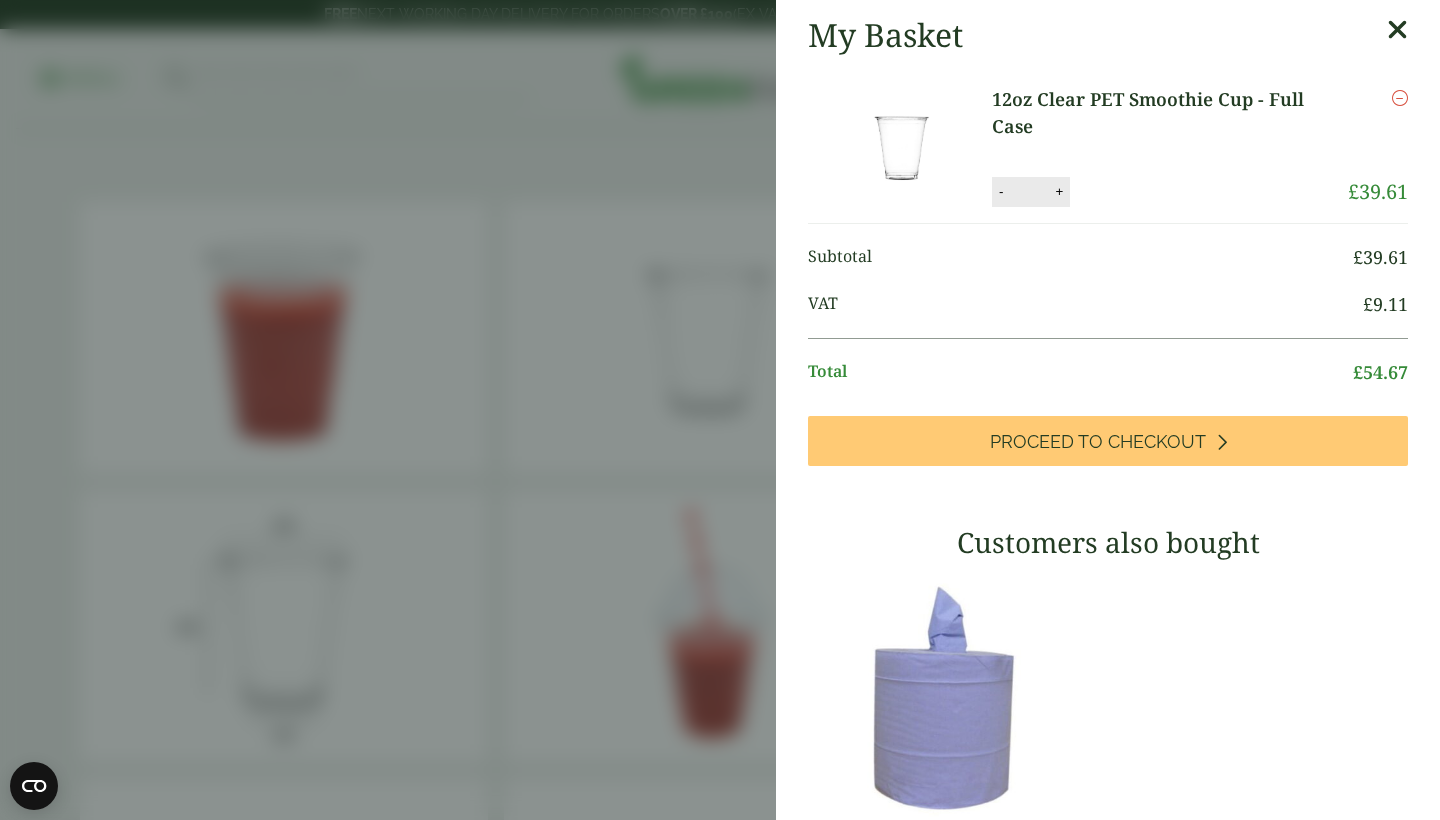 click at bounding box center (1397, 30) 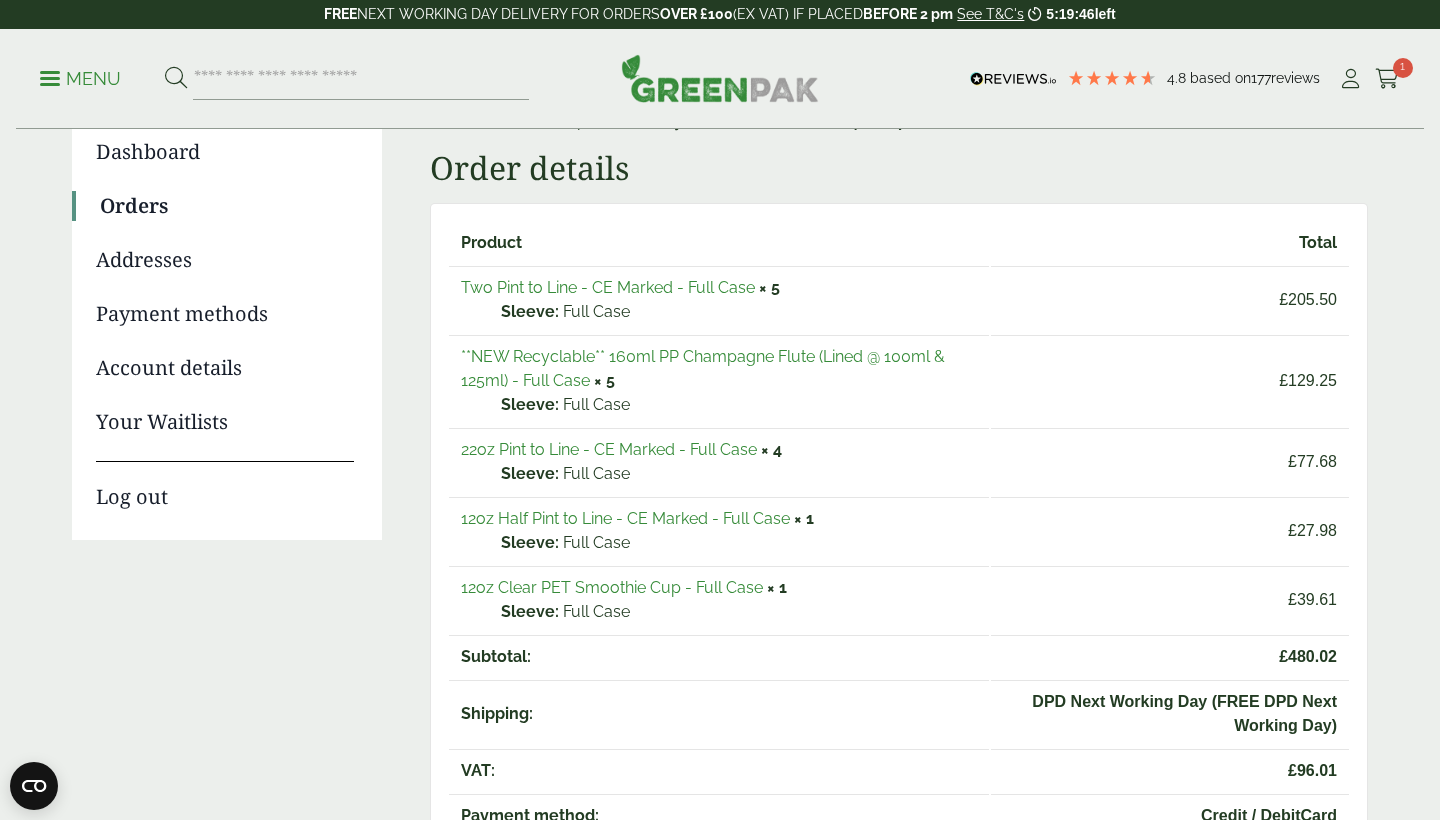 scroll, scrollTop: 0, scrollLeft: 0, axis: both 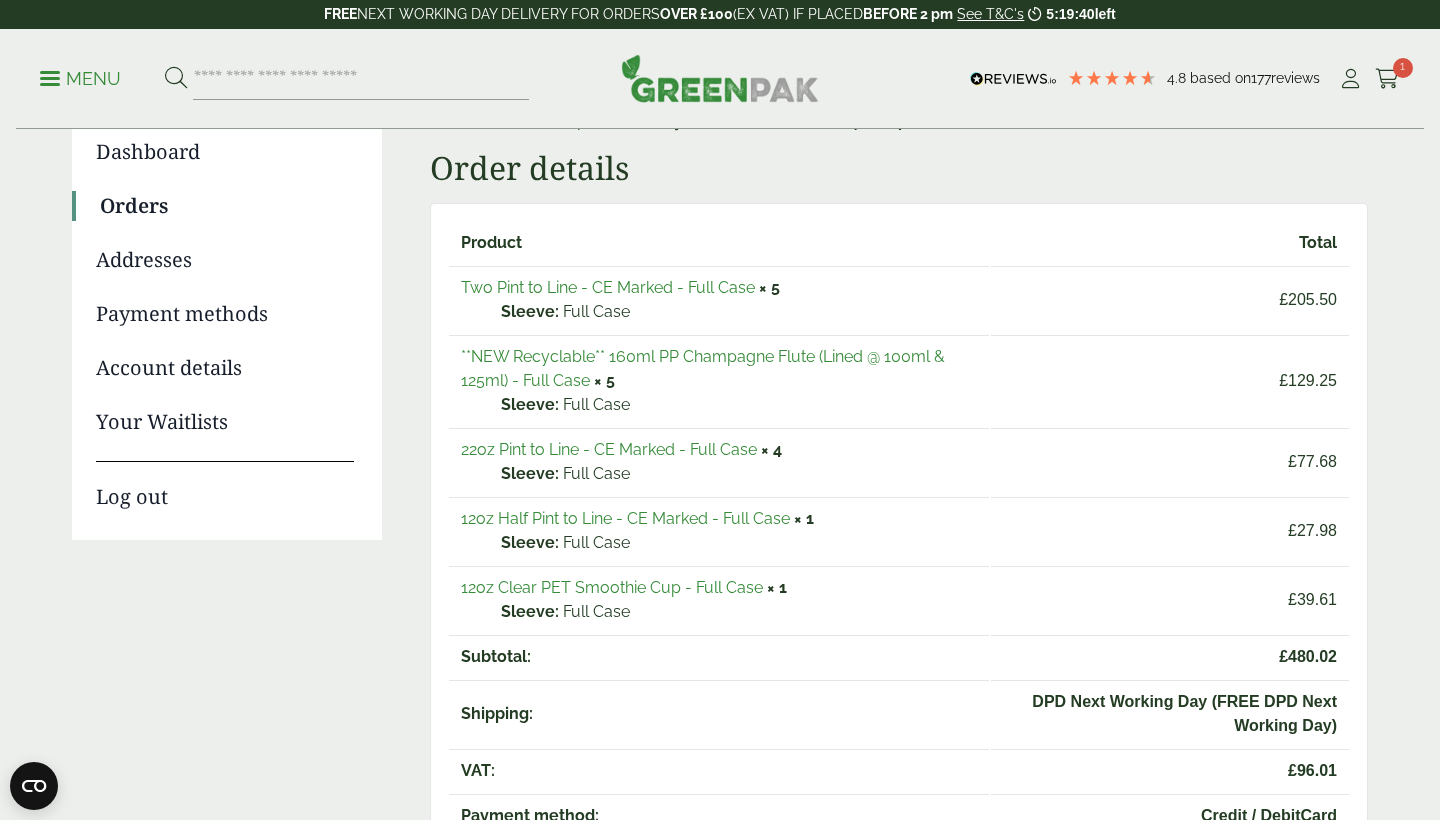 click on "**NEW Recyclable** 160ml PP Champagne Flute (Lined @ 100ml & 125ml) - Full Case" at bounding box center [703, 368] 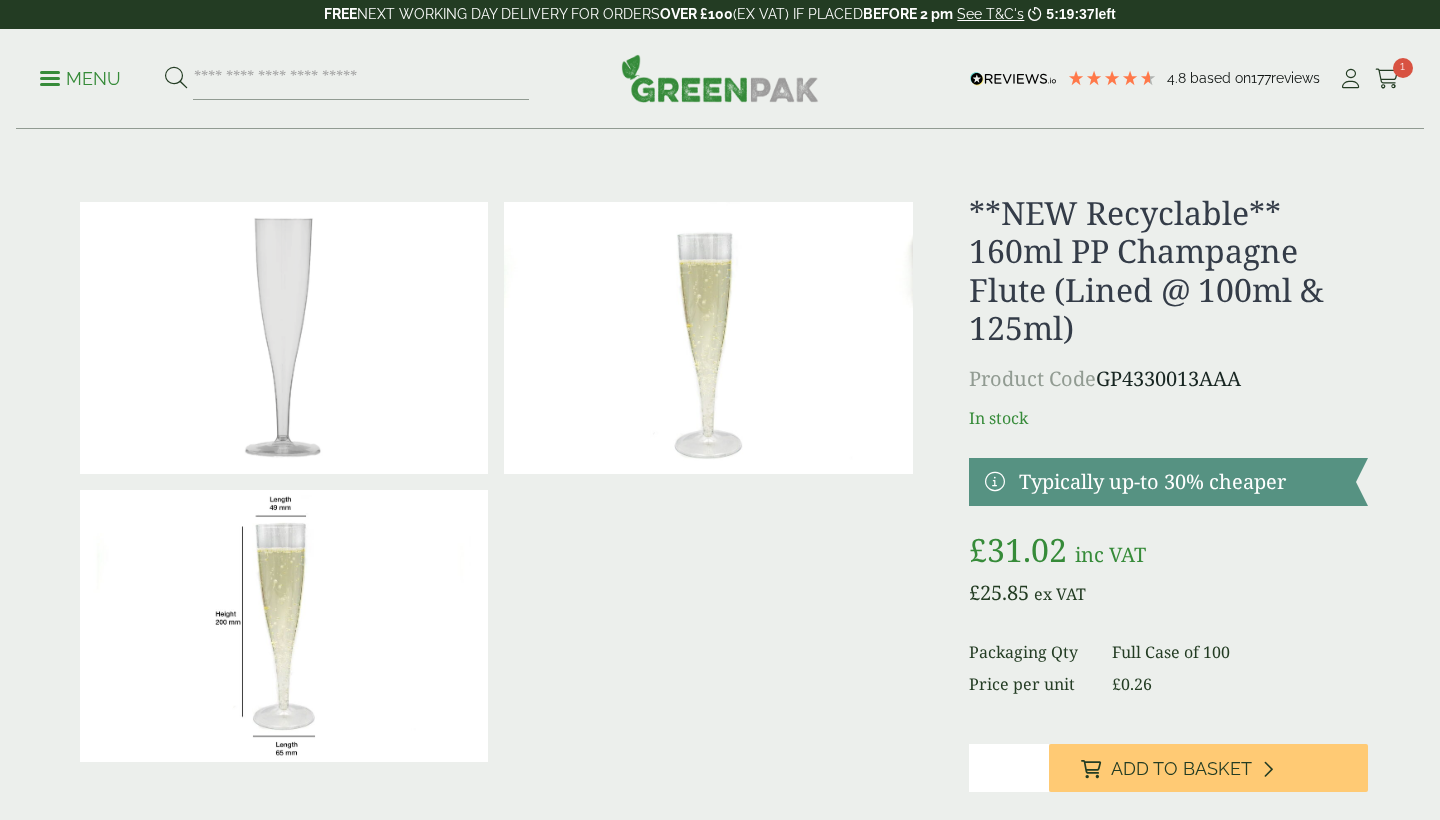 scroll, scrollTop: 0, scrollLeft: 0, axis: both 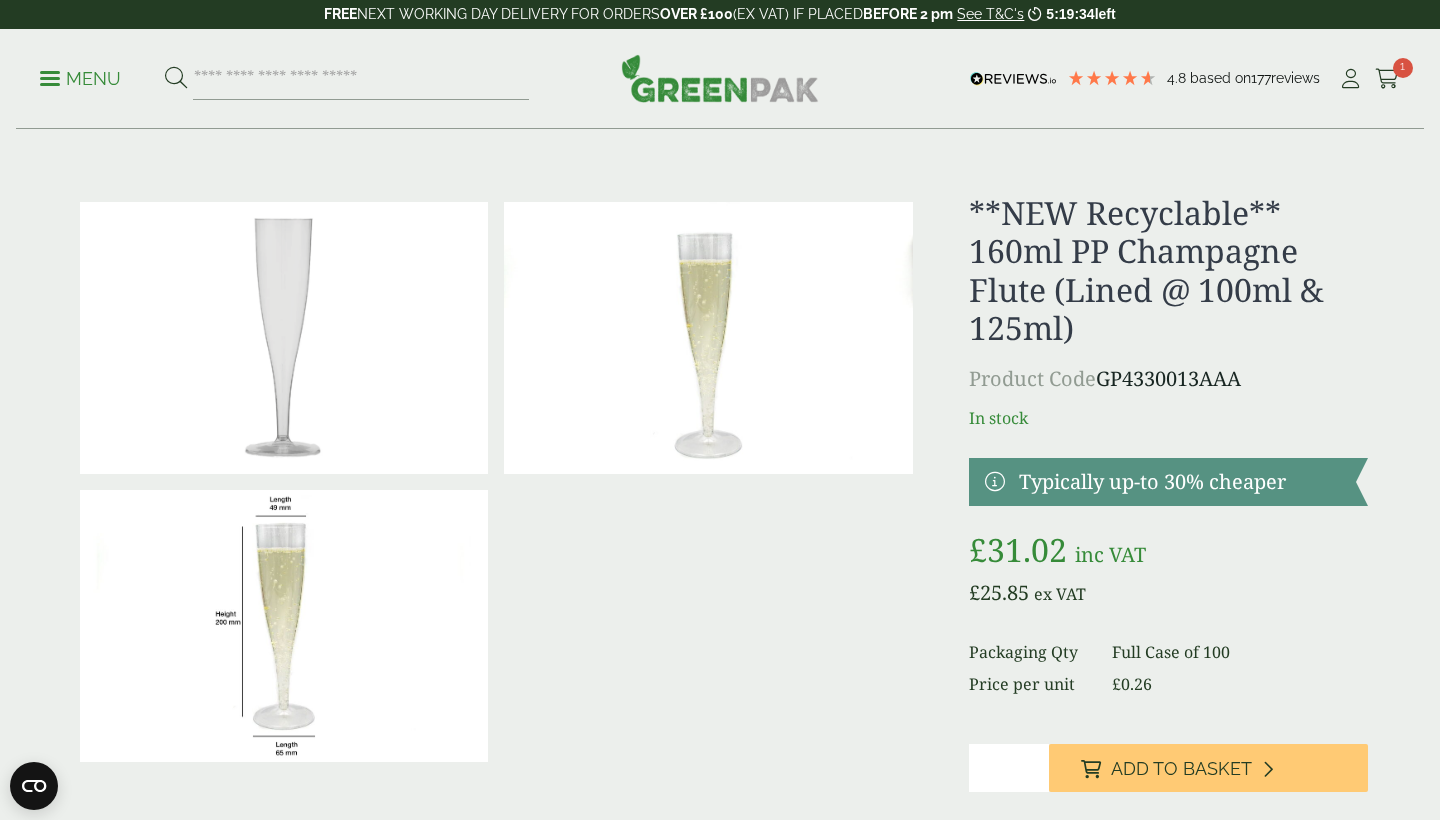 type on "*" 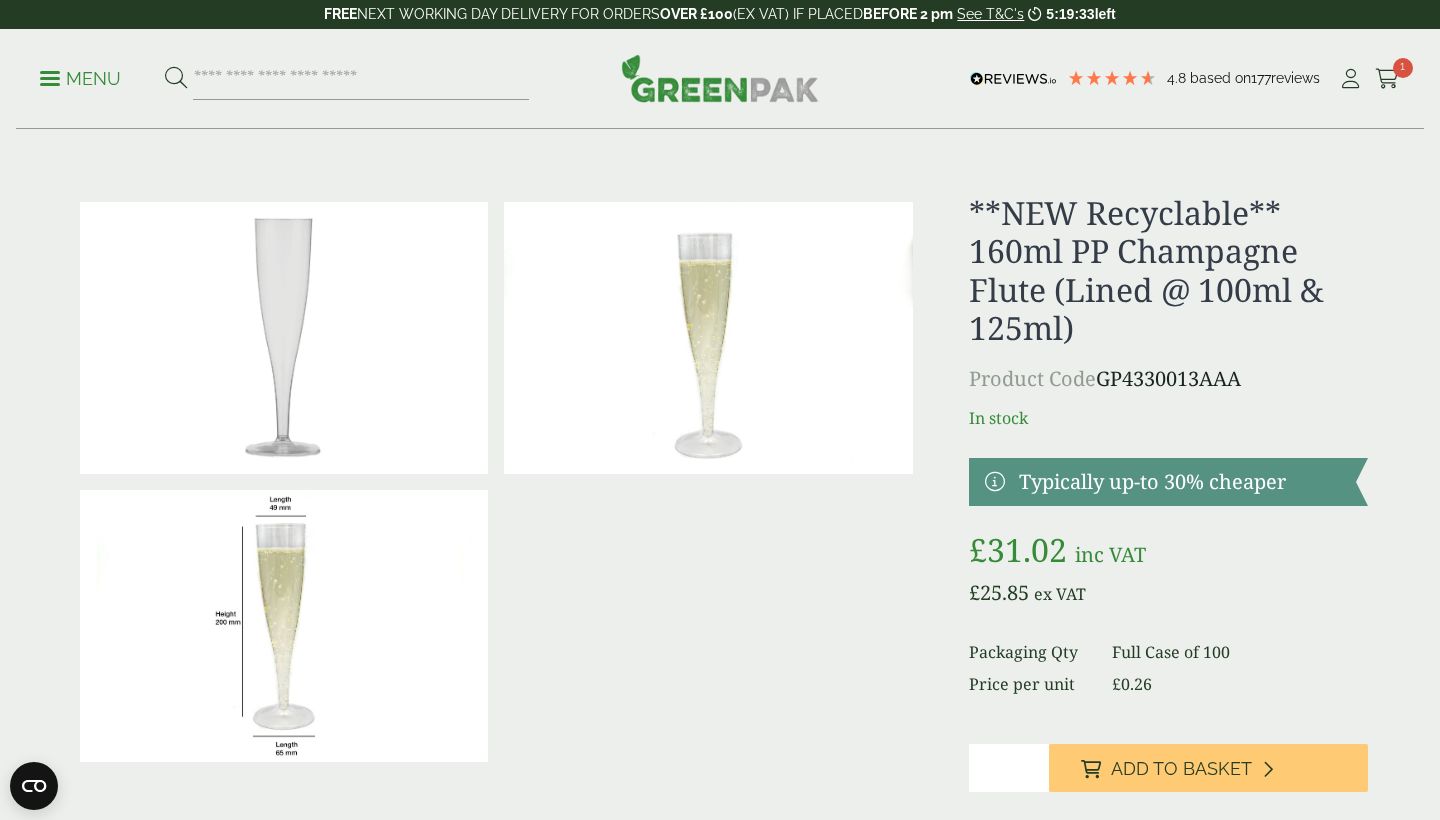 click on "*" at bounding box center [1009, 768] 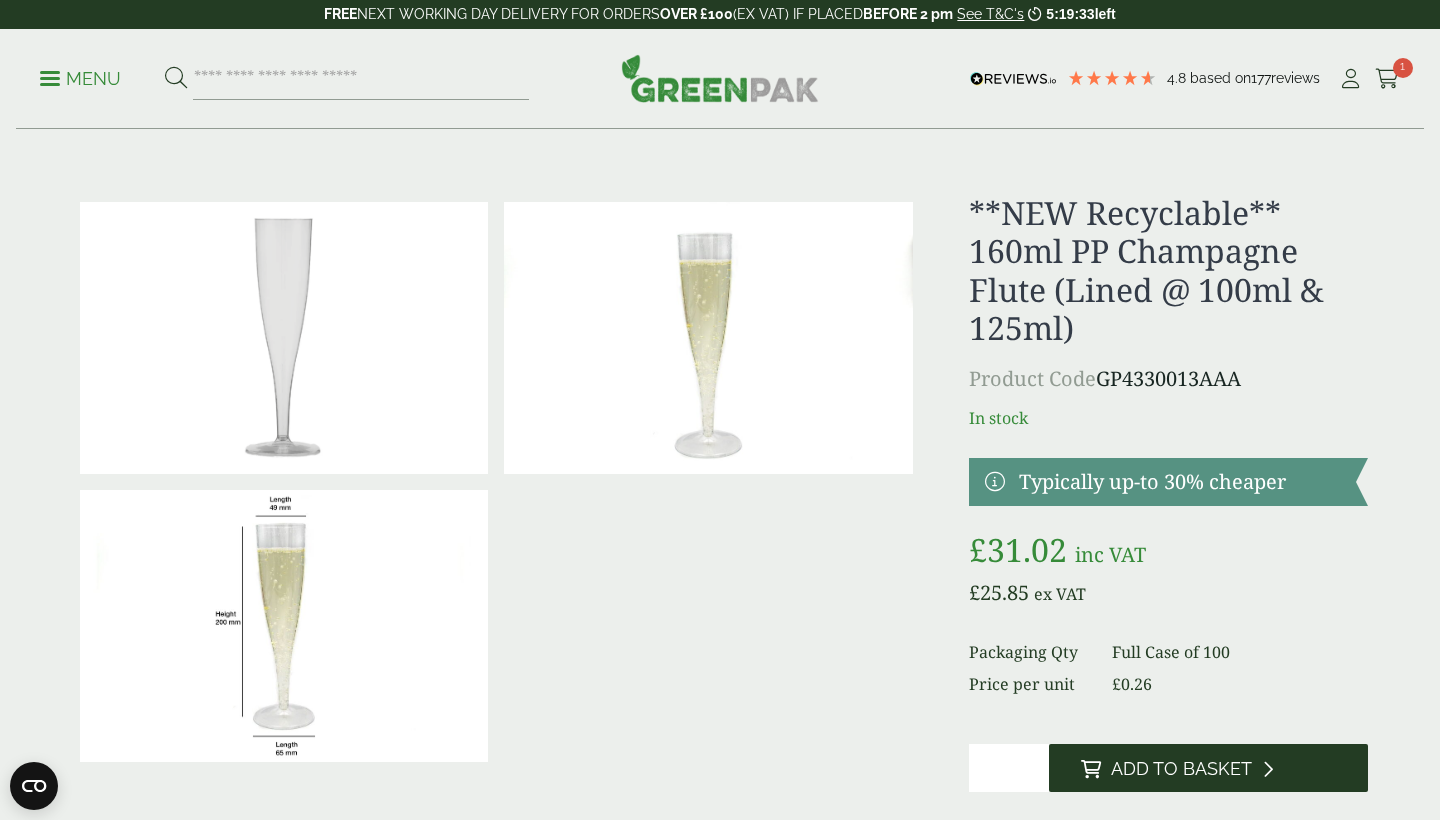 click on "Add to Basket" at bounding box center [1181, 769] 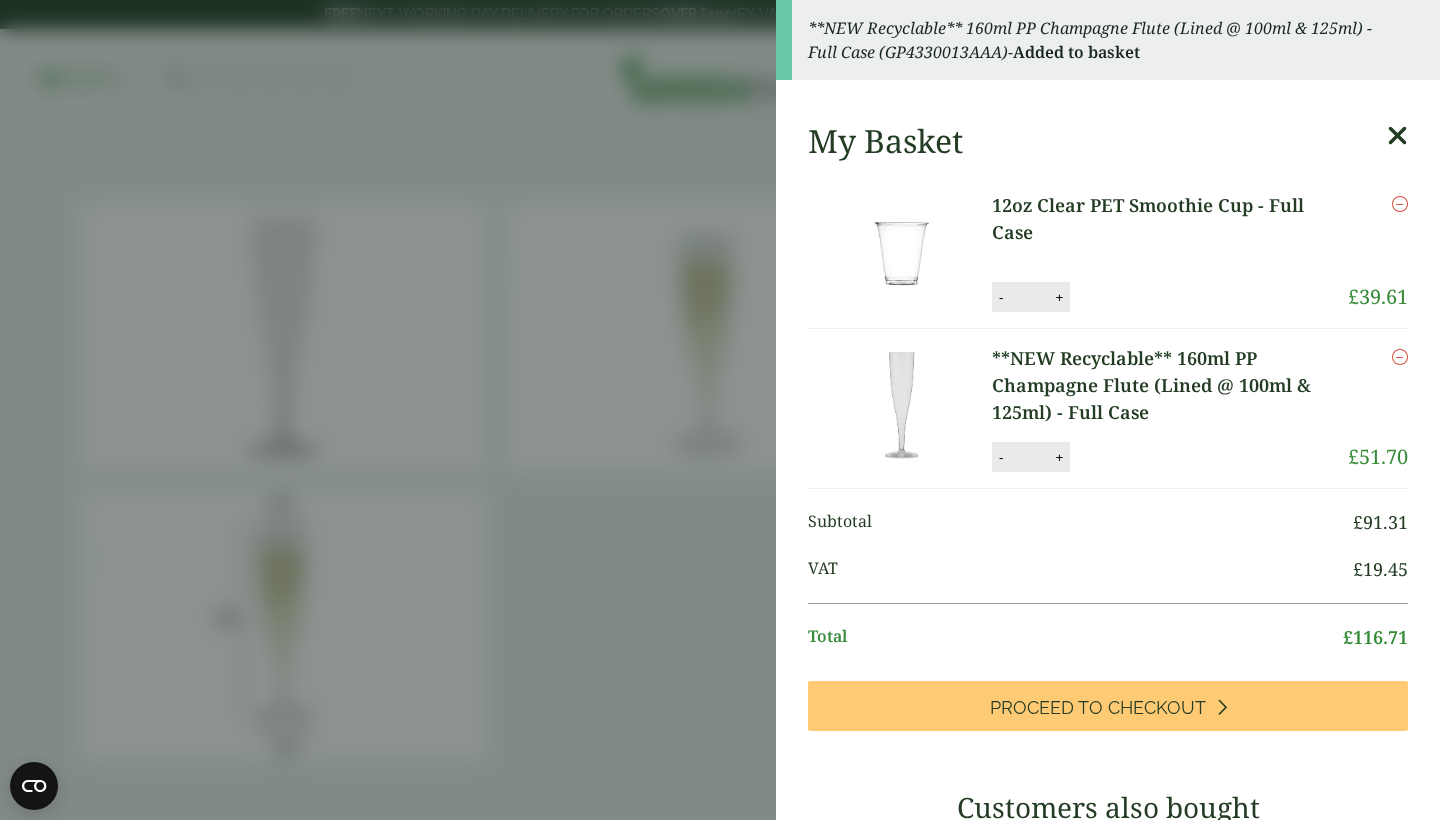 click at bounding box center (1397, 136) 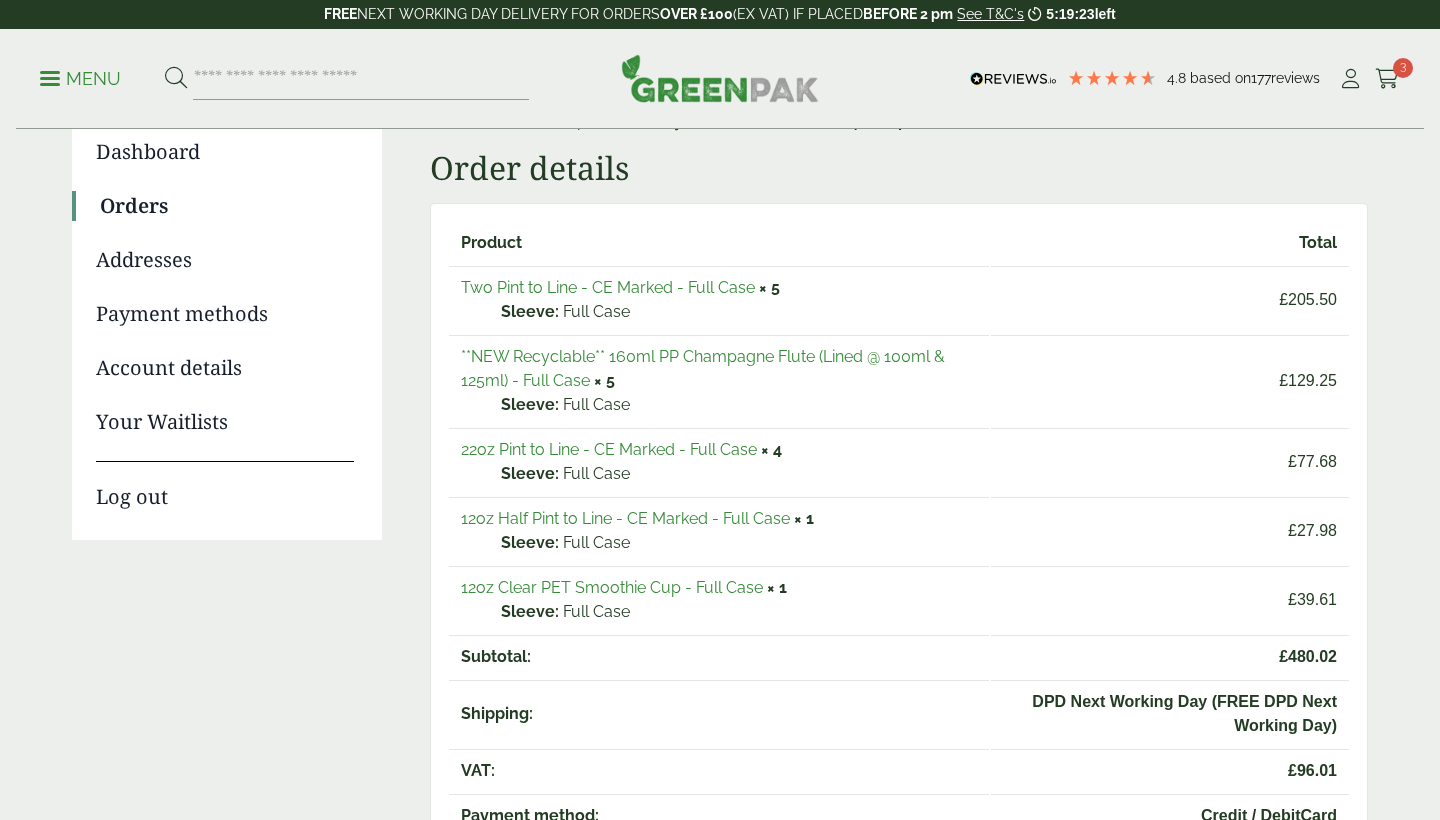 scroll, scrollTop: 0, scrollLeft: 0, axis: both 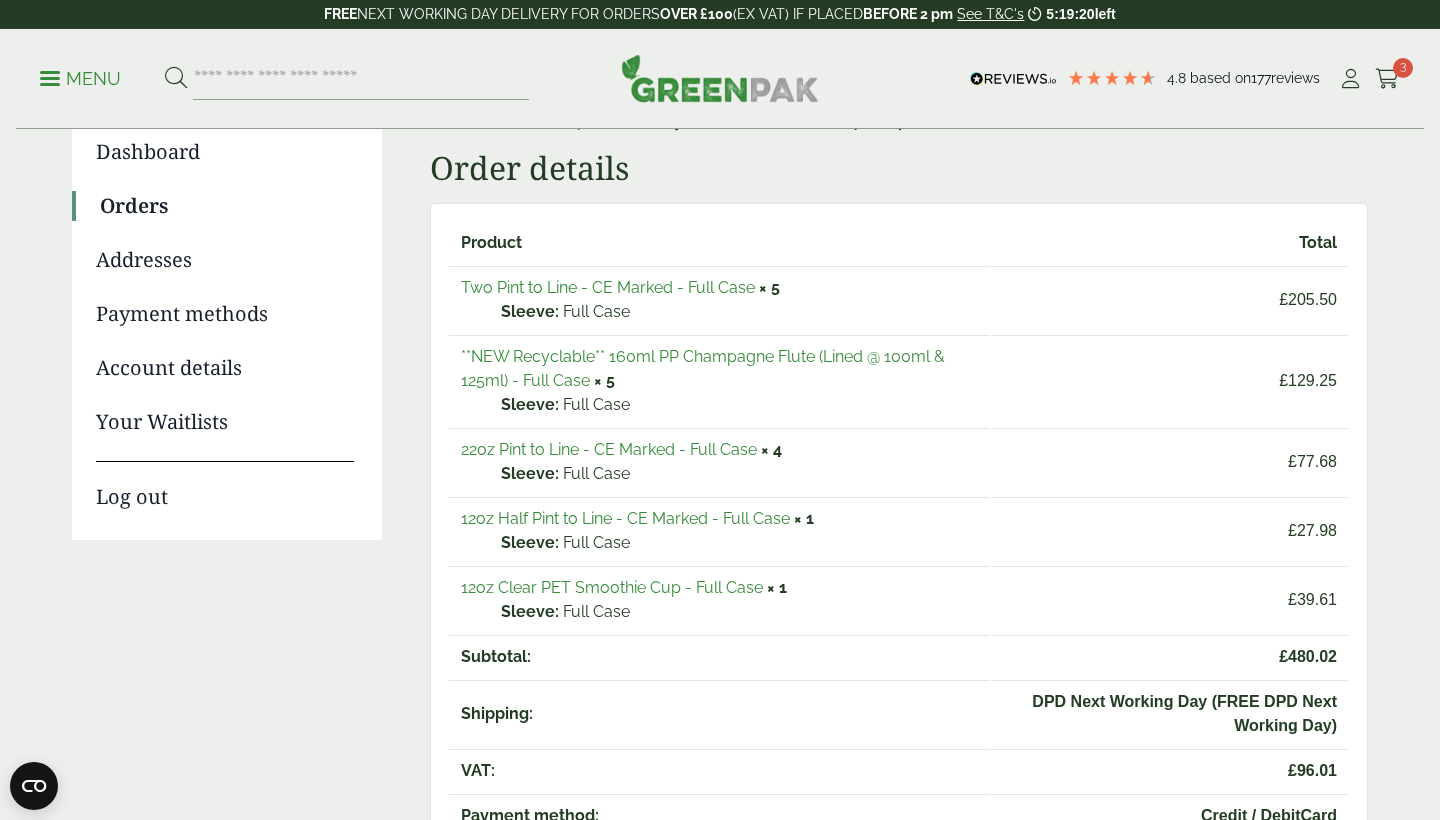 click on "22oz Pint to Line - CE Marked - Full Case" at bounding box center [609, 449] 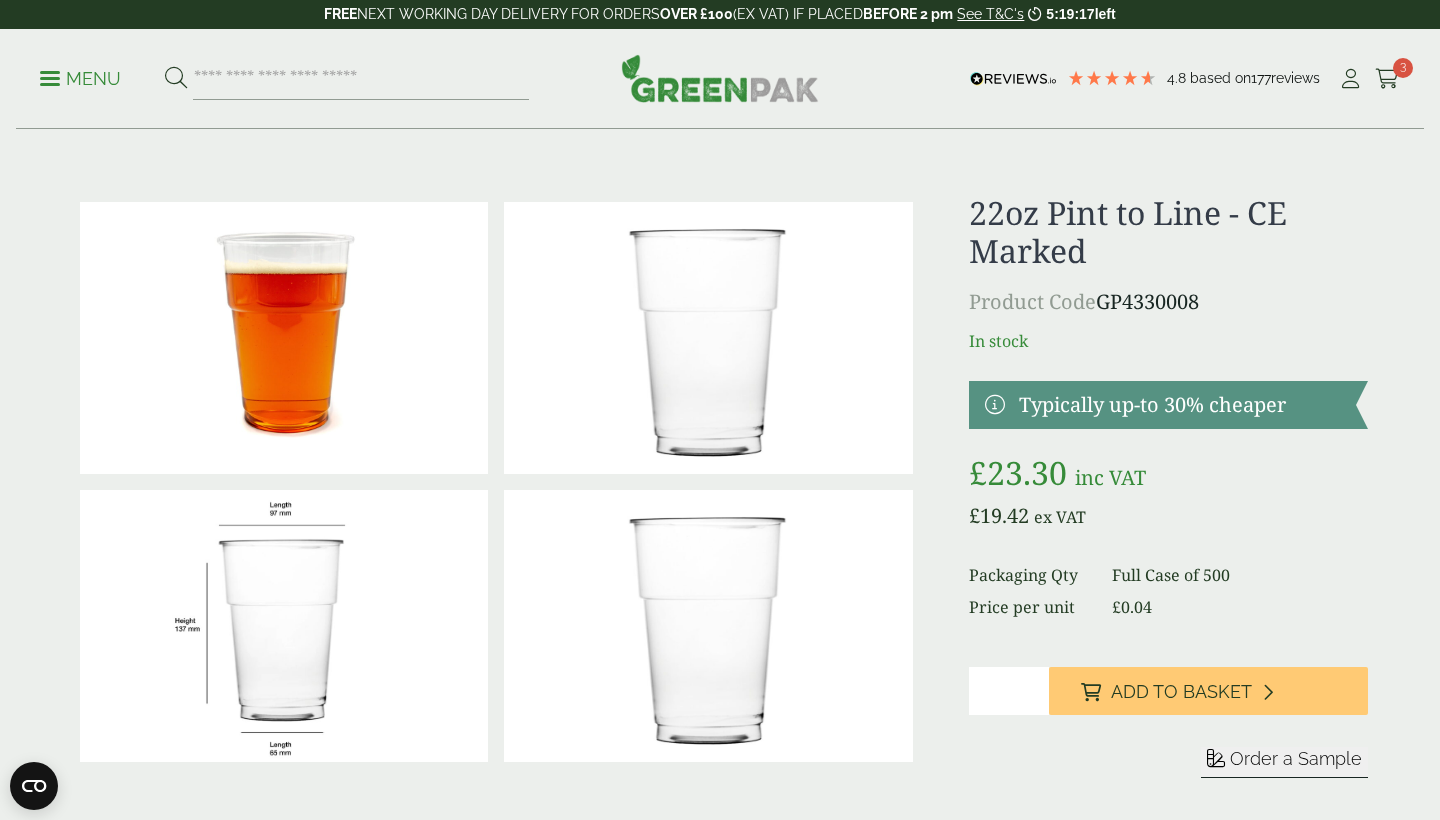 scroll, scrollTop: 0, scrollLeft: 0, axis: both 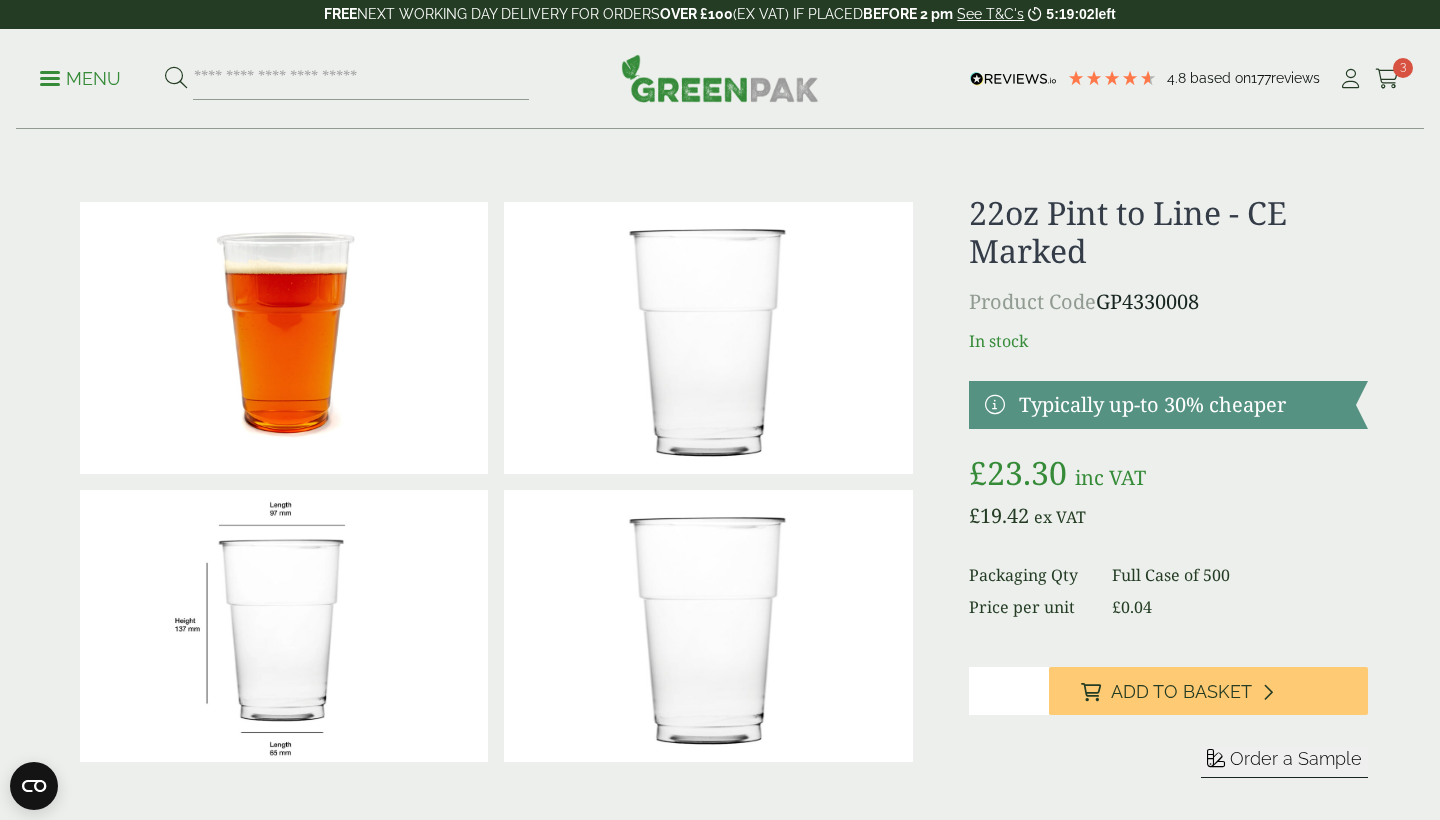 type on "*" 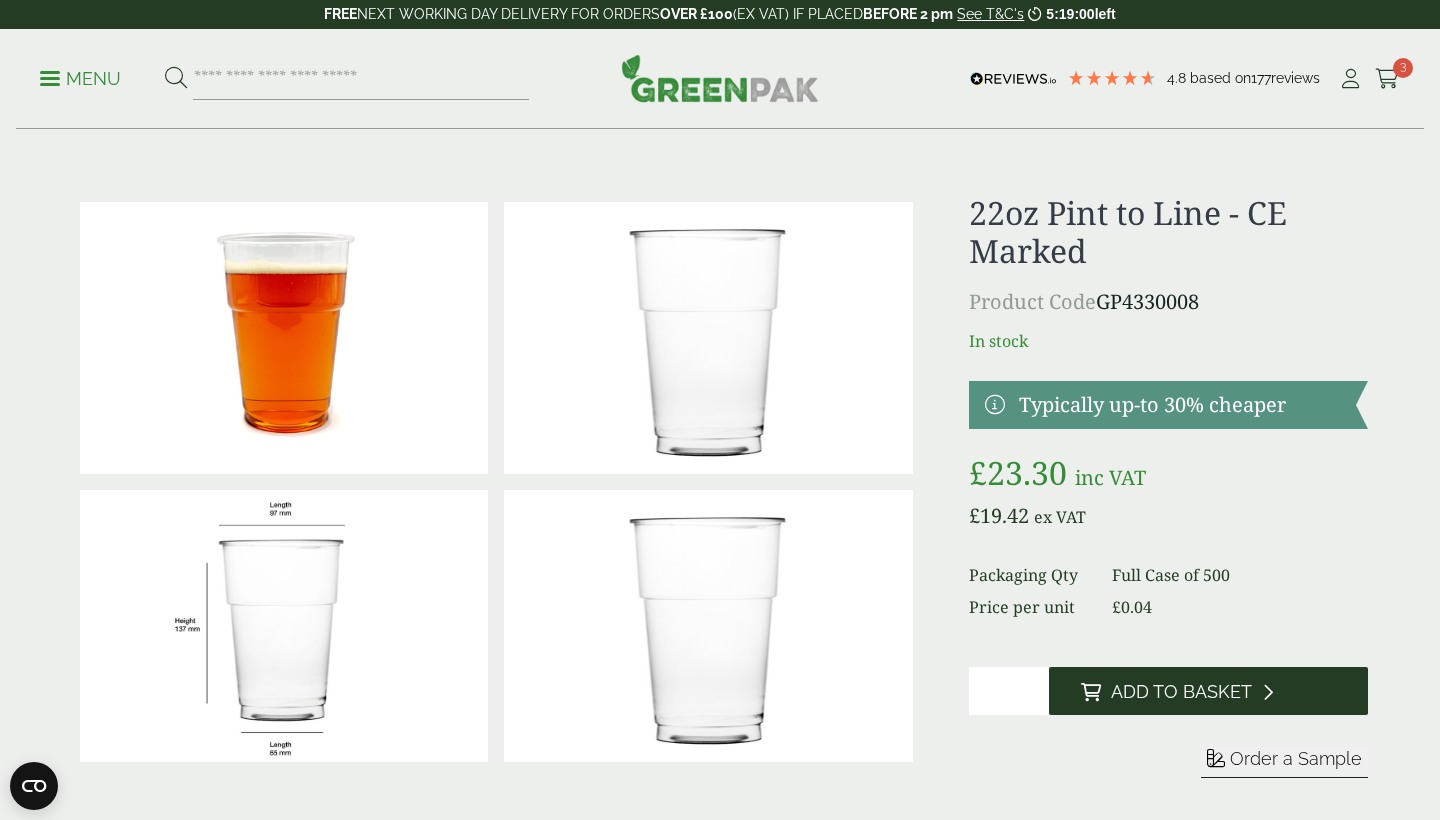 click on "Add to Basket" at bounding box center (1181, 692) 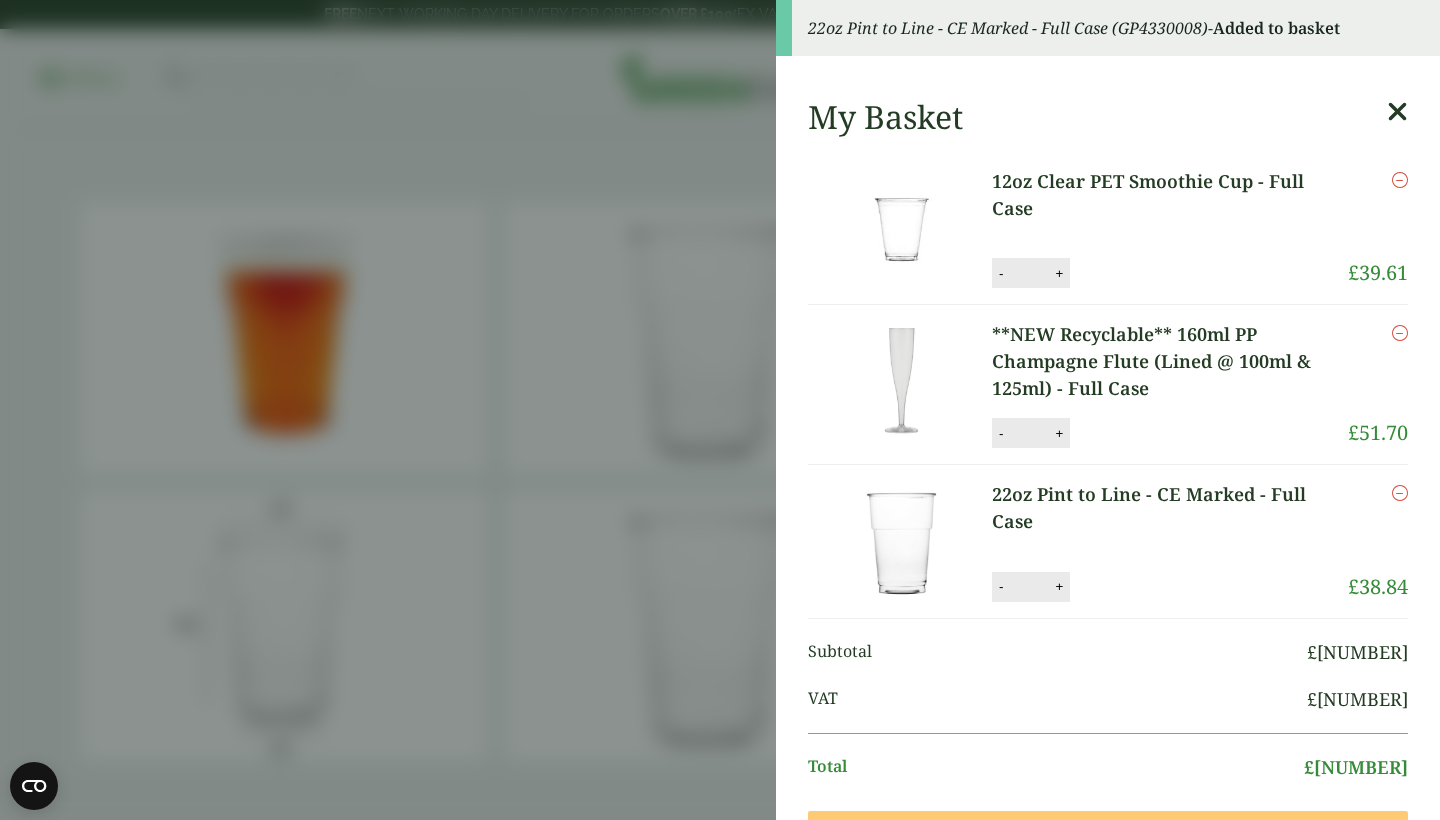 click at bounding box center [1397, 112] 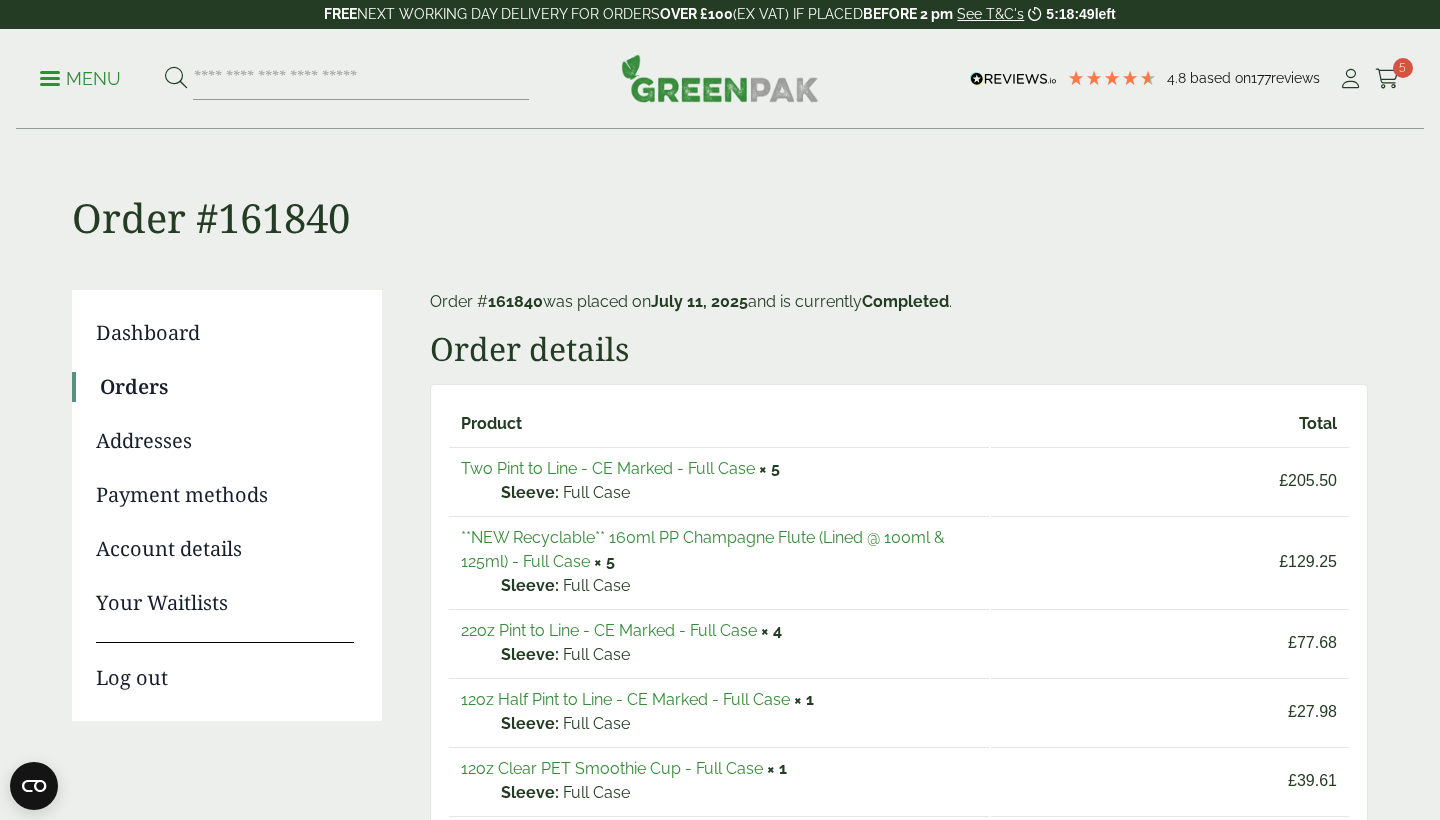 scroll, scrollTop: 181, scrollLeft: 0, axis: vertical 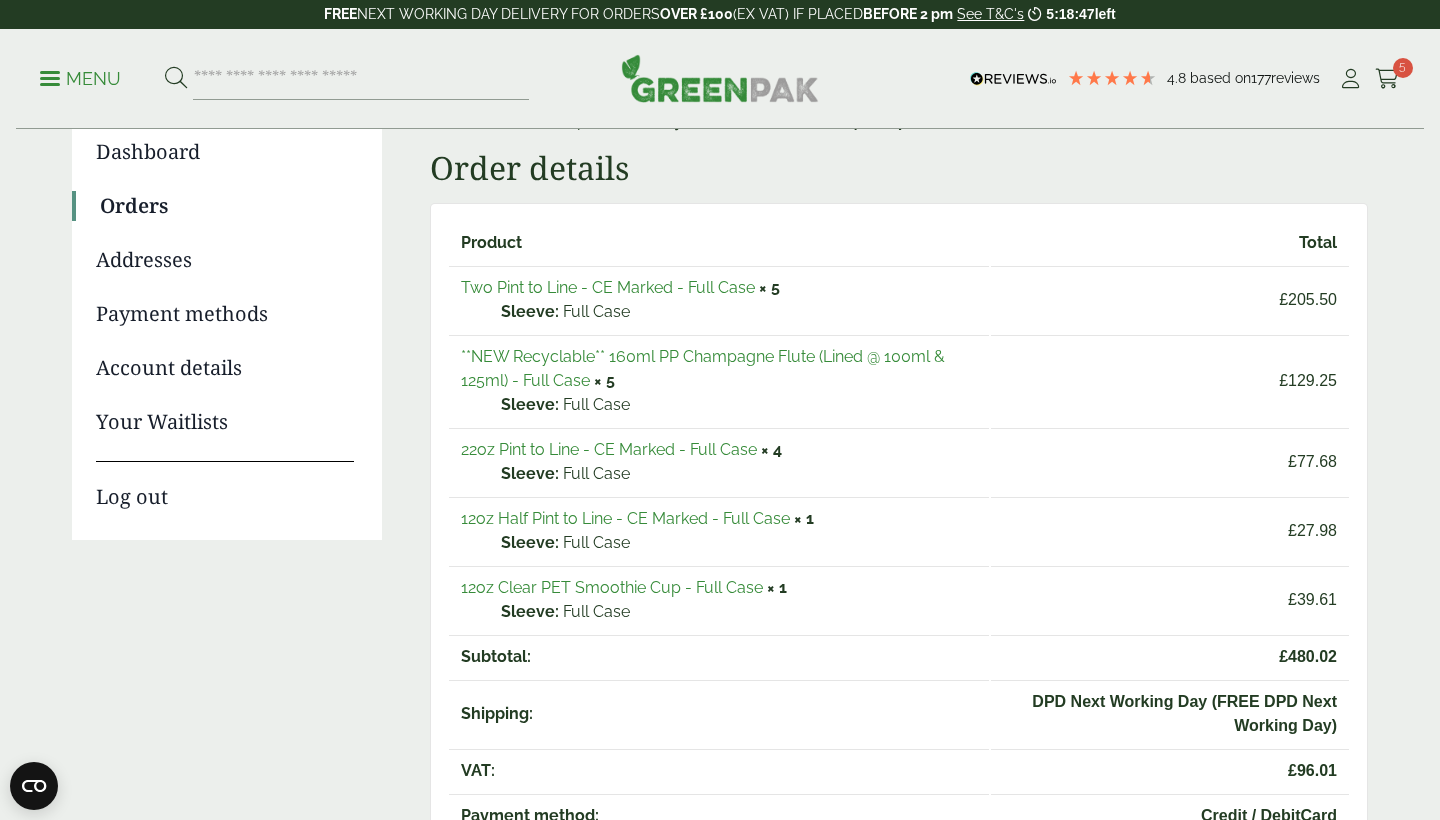 click on "12oz Half Pint to Line - CE Marked - Full Case" at bounding box center [625, 518] 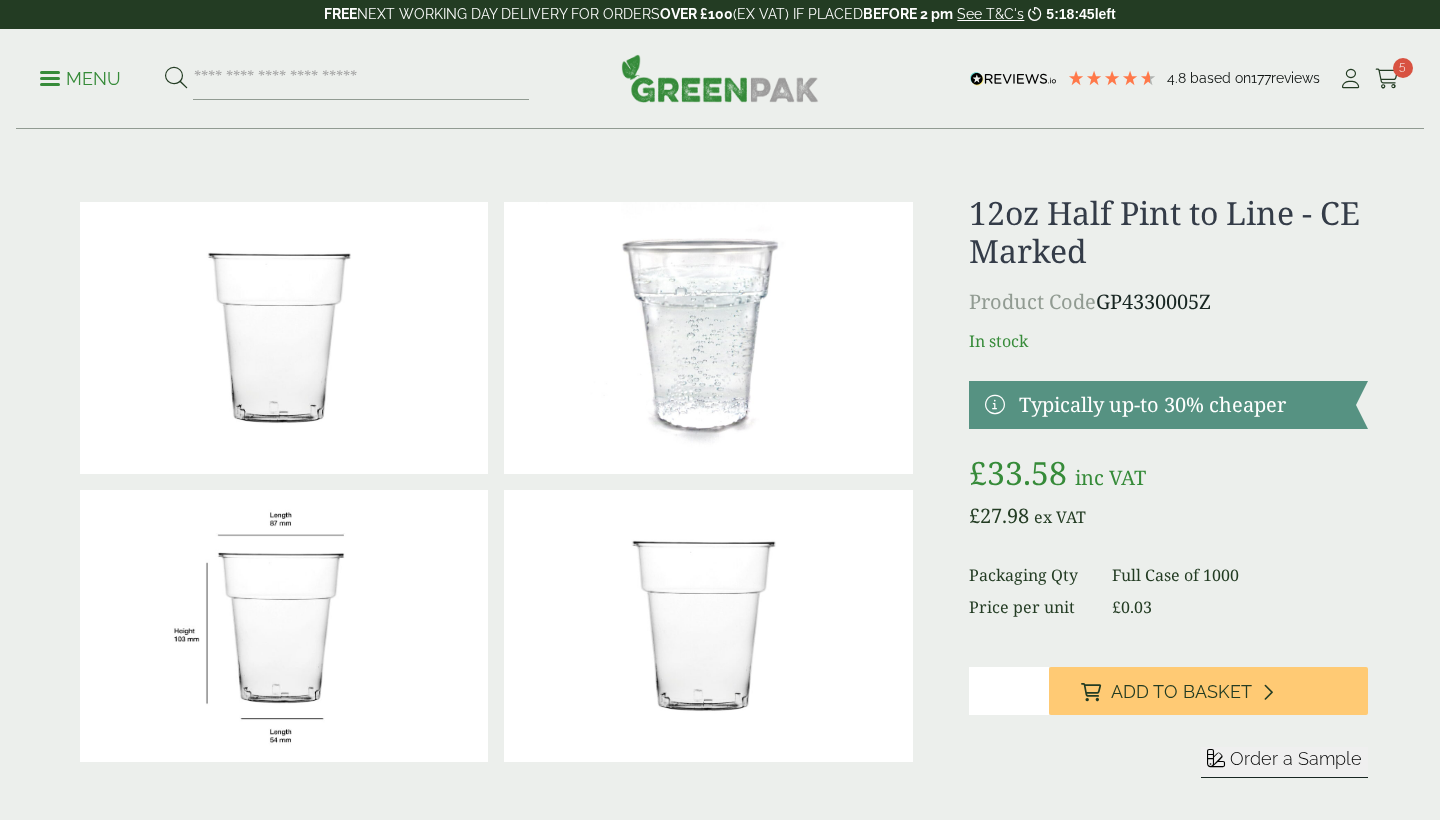 scroll, scrollTop: 0, scrollLeft: 0, axis: both 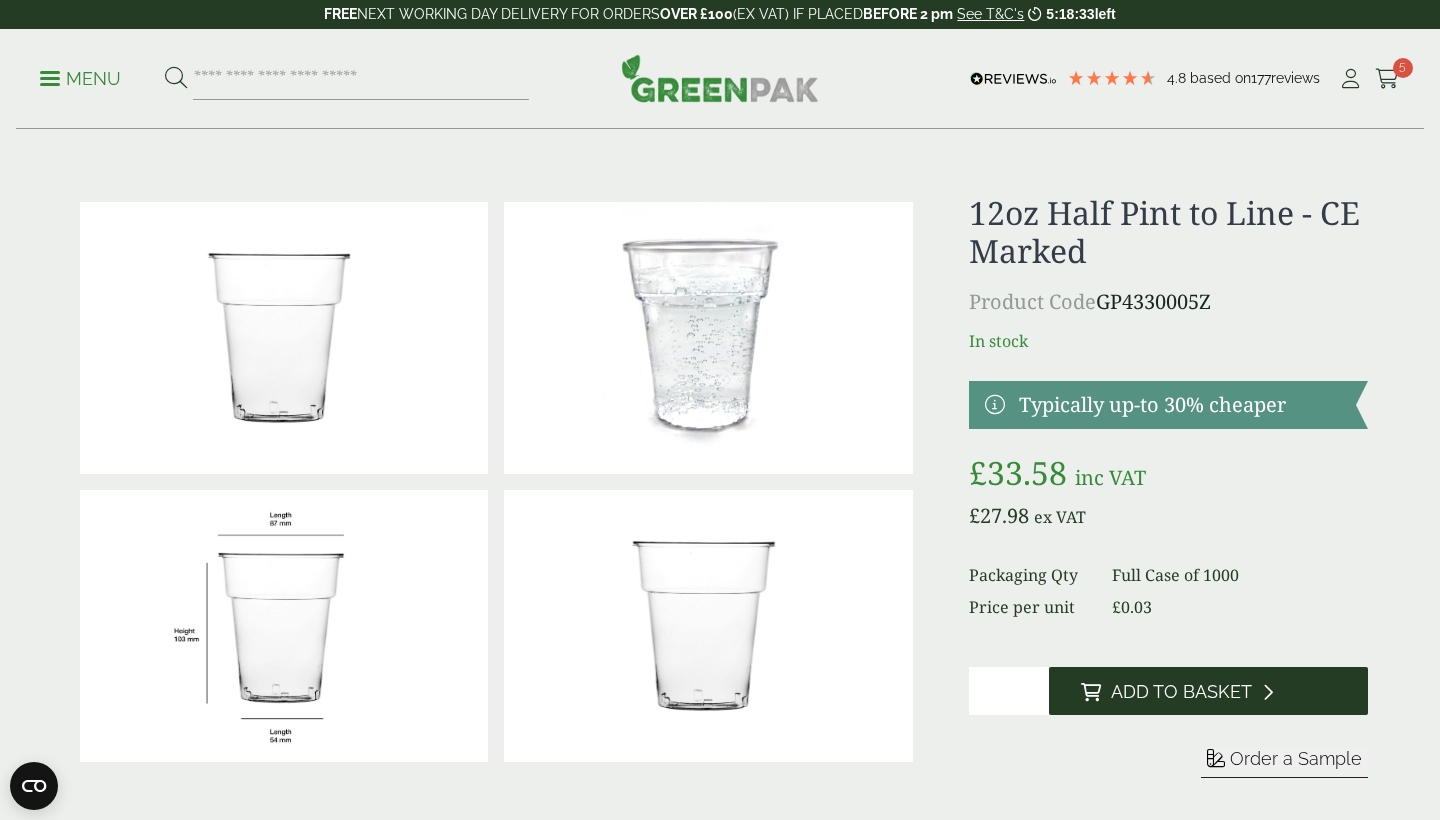 click on "Add to Basket" at bounding box center (1181, 692) 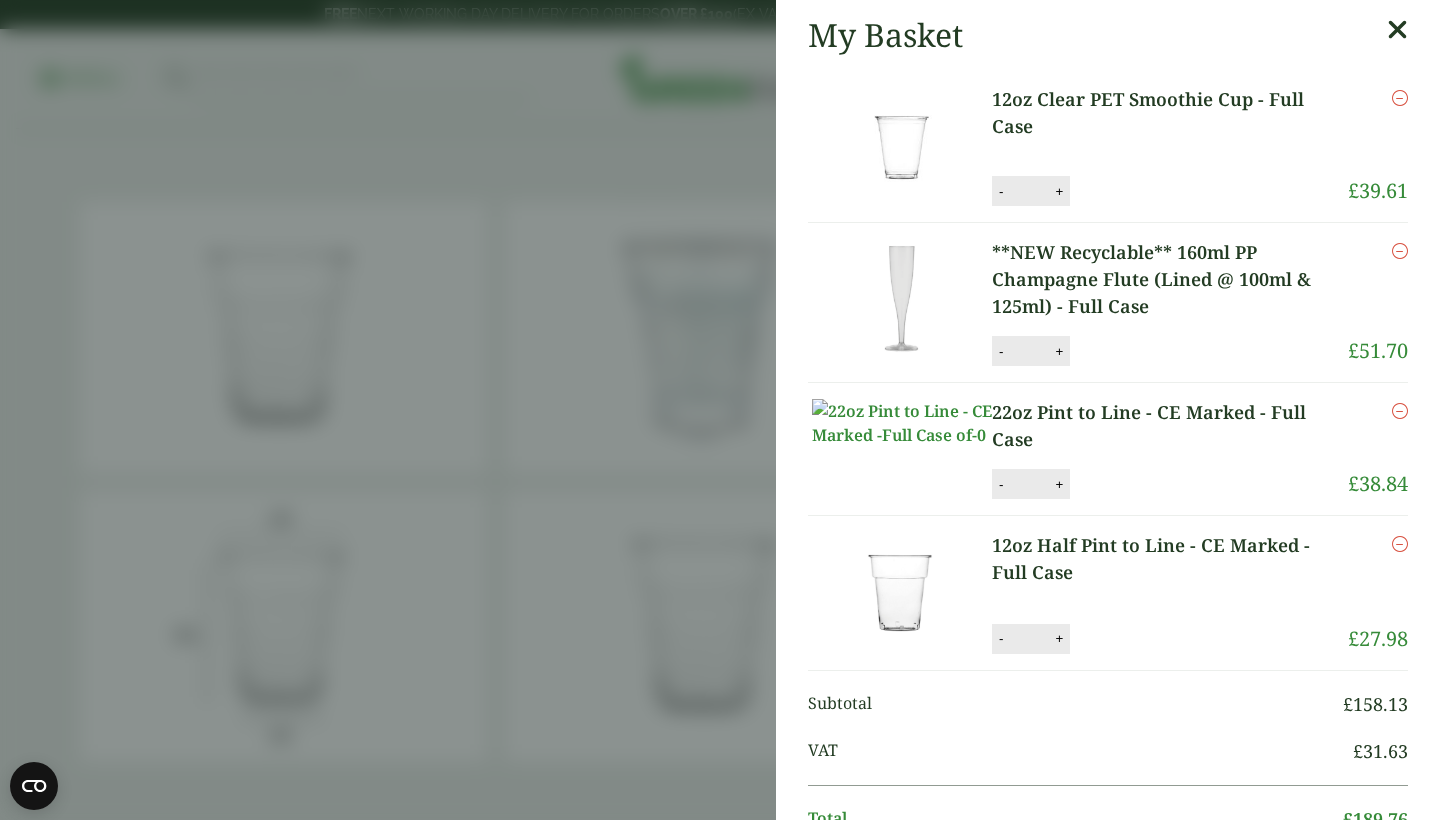 scroll, scrollTop: 0, scrollLeft: 0, axis: both 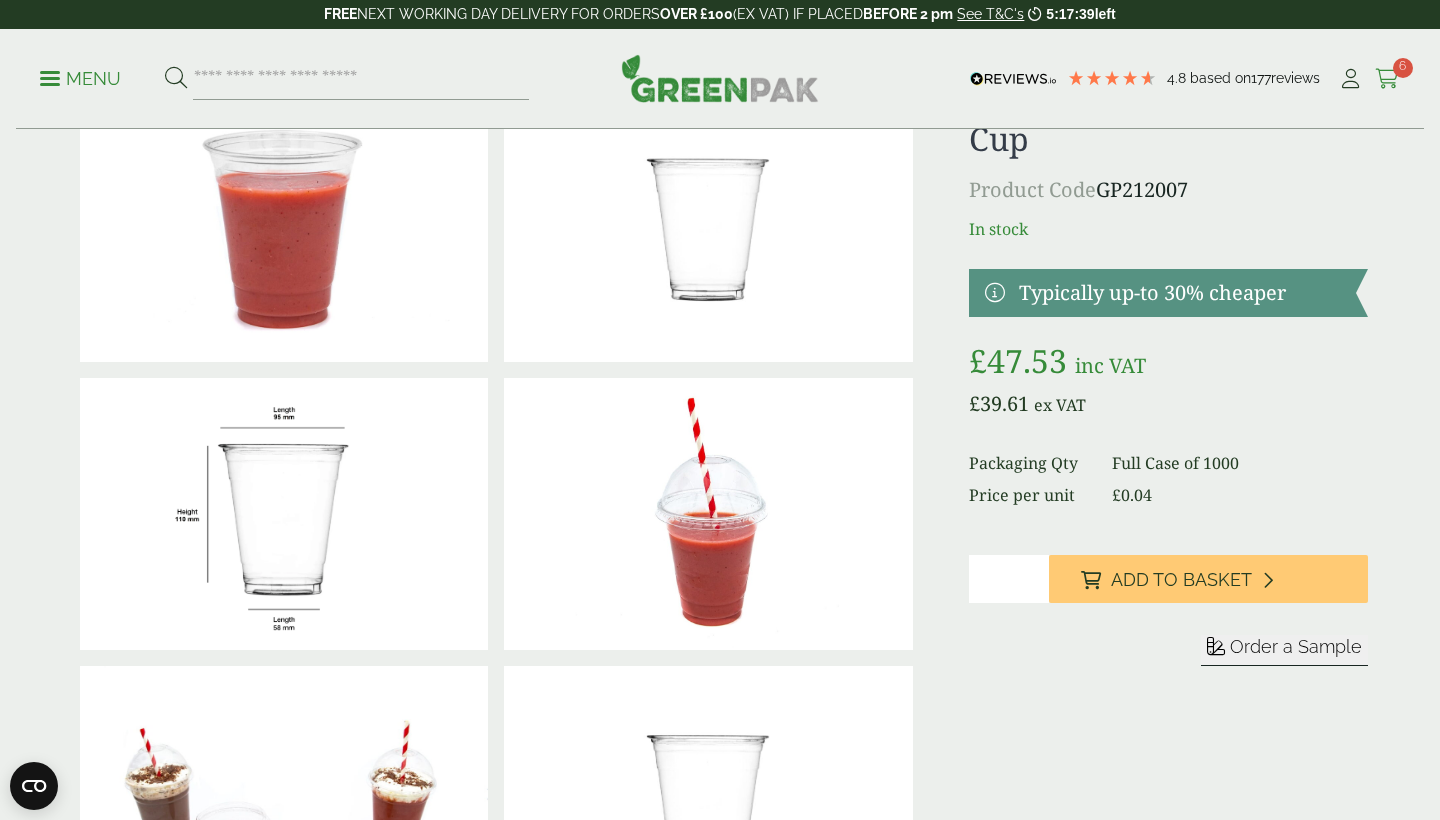 click at bounding box center [1387, 79] 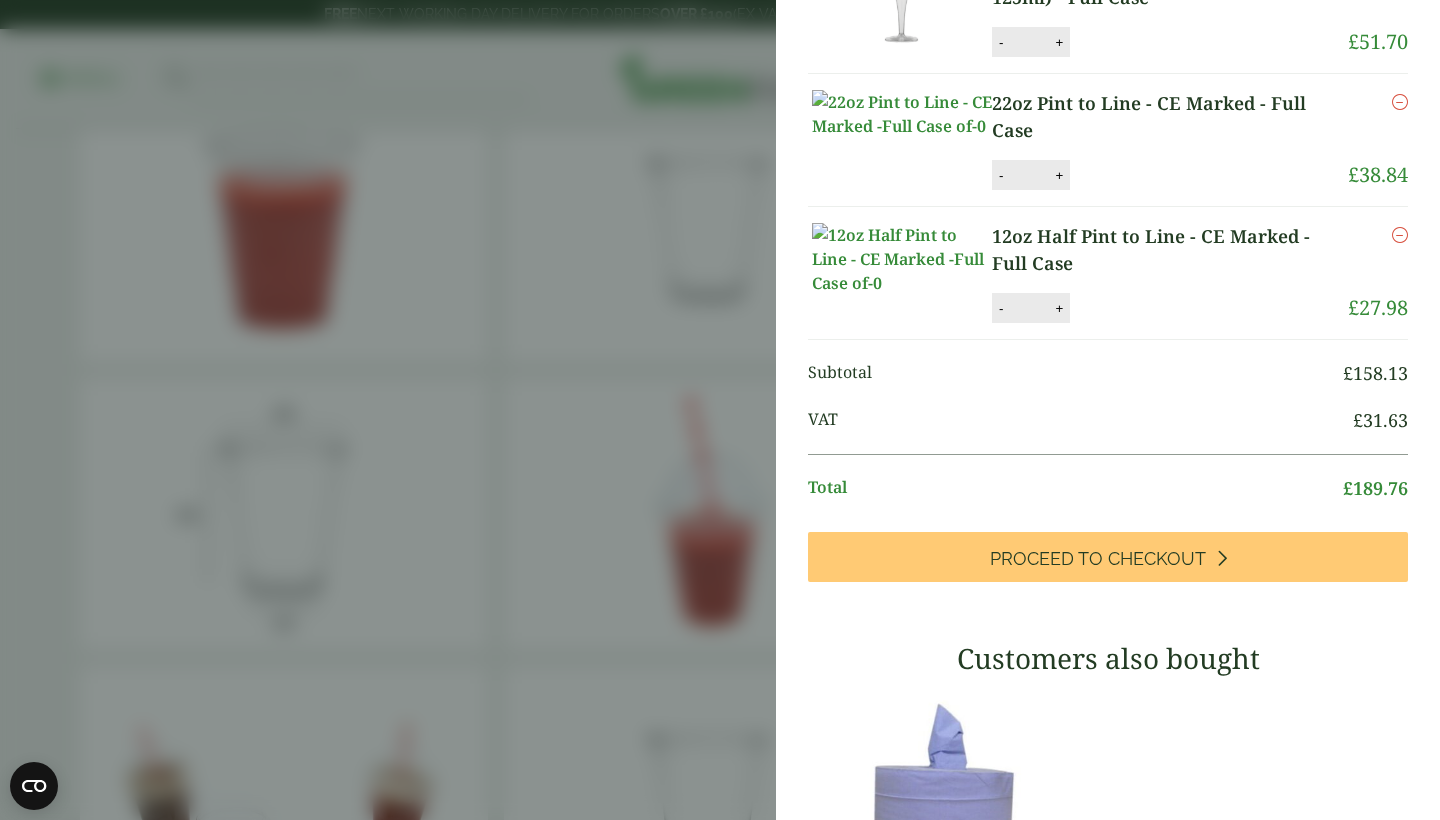 scroll, scrollTop: 313, scrollLeft: 0, axis: vertical 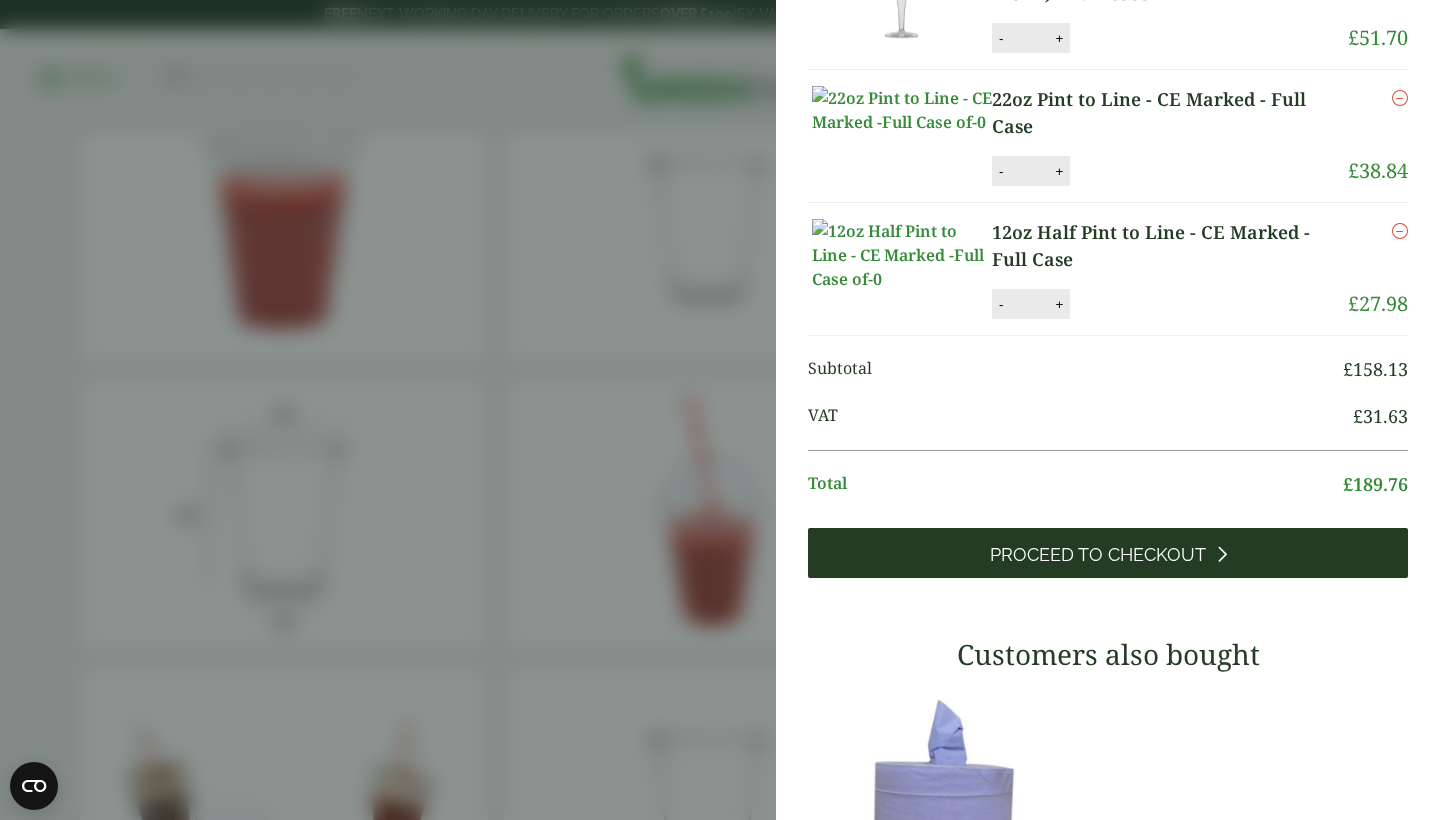click on "Proceed to Checkout" at bounding box center (1098, 555) 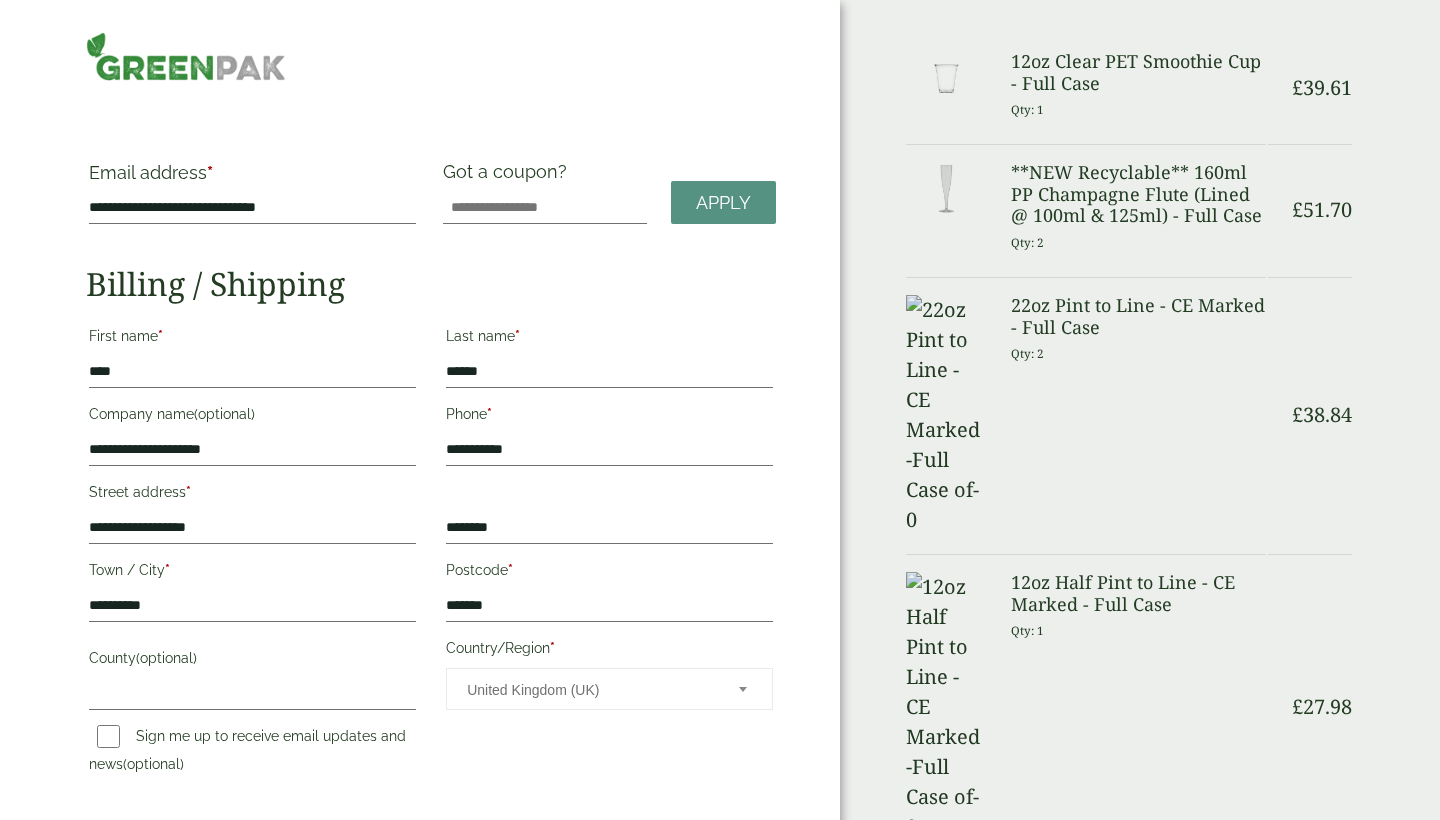 scroll, scrollTop: 0, scrollLeft: 0, axis: both 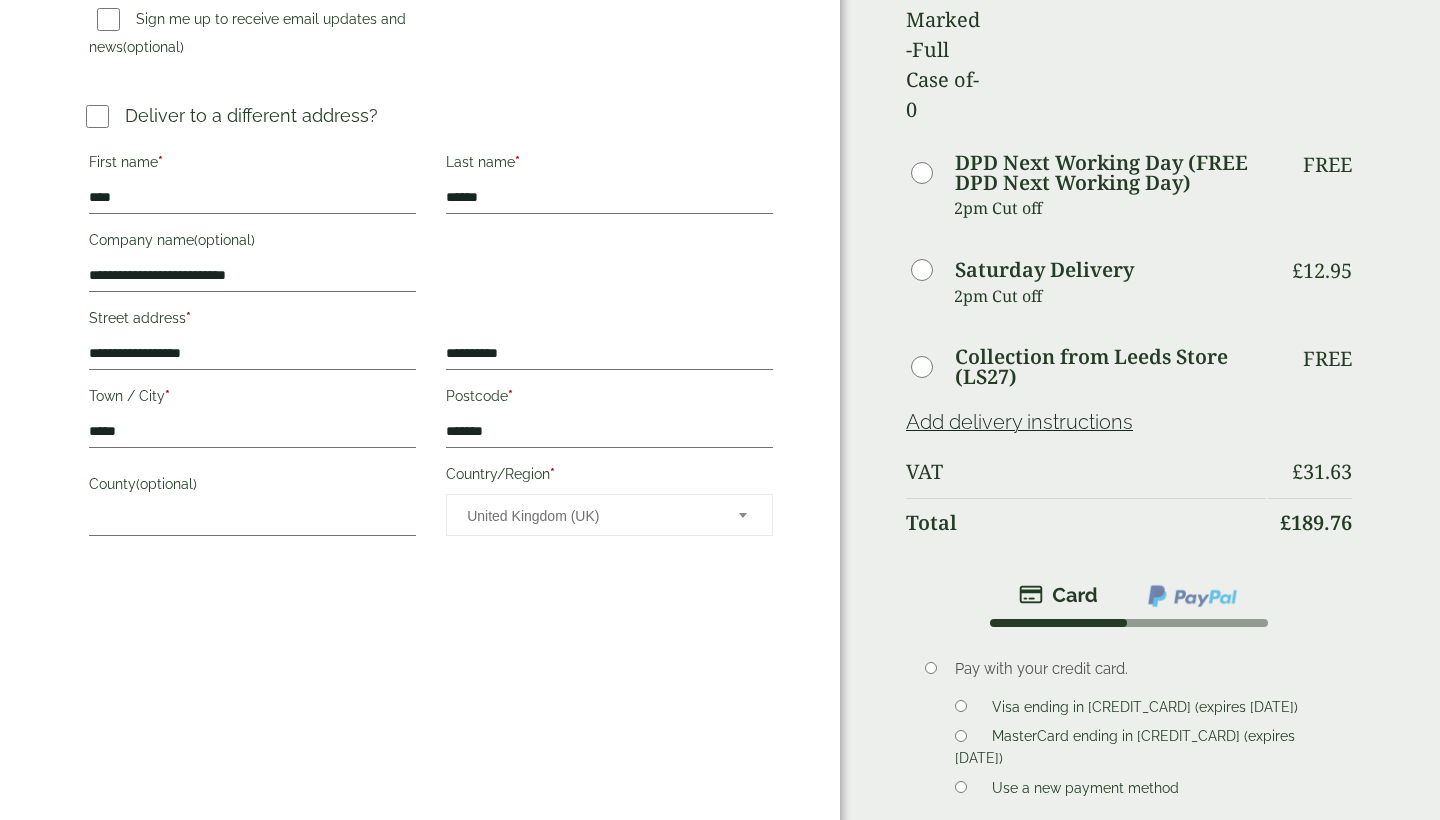 click on "Place order" at bounding box center [1129, 932] 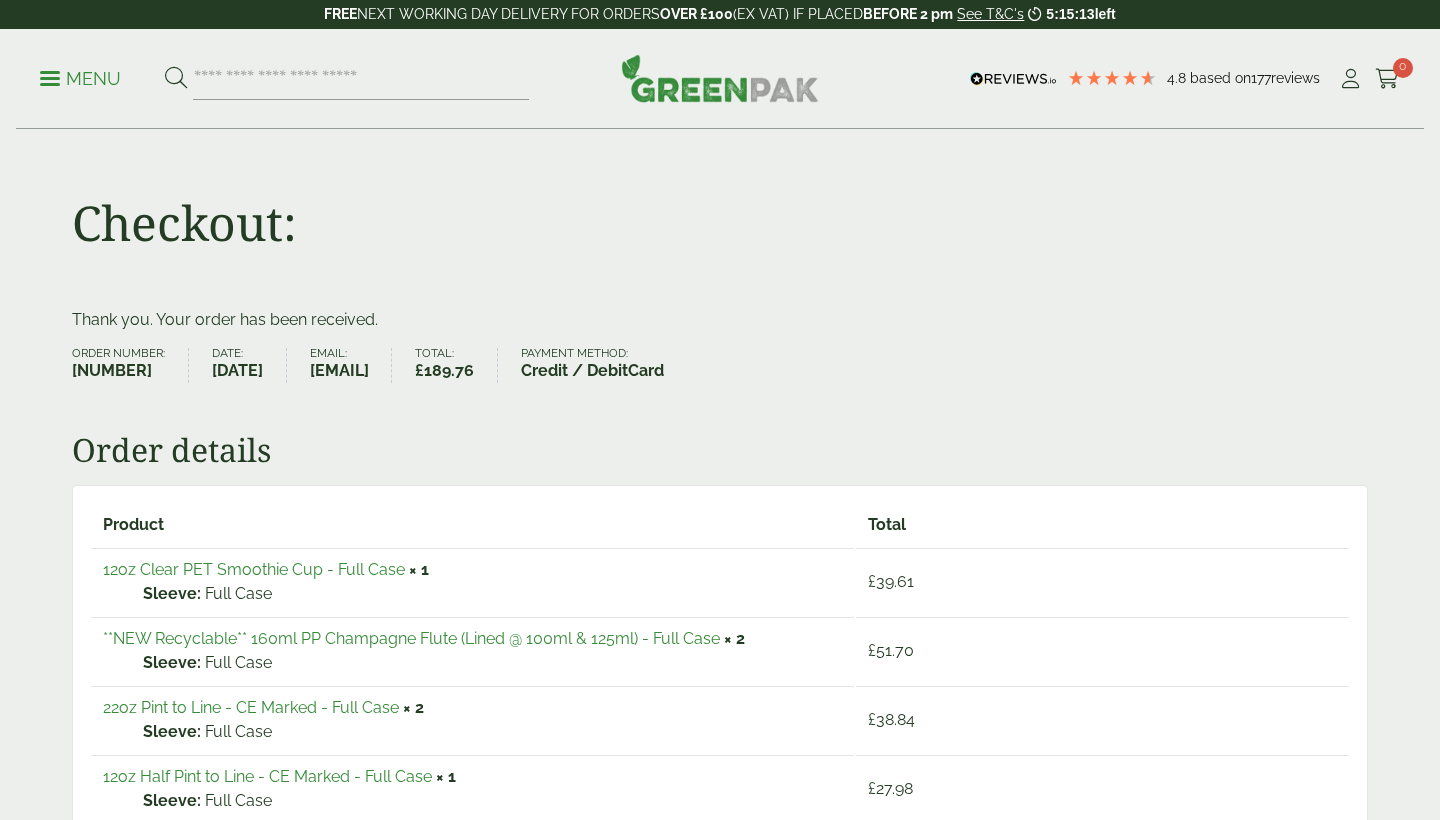 scroll, scrollTop: 0, scrollLeft: 0, axis: both 